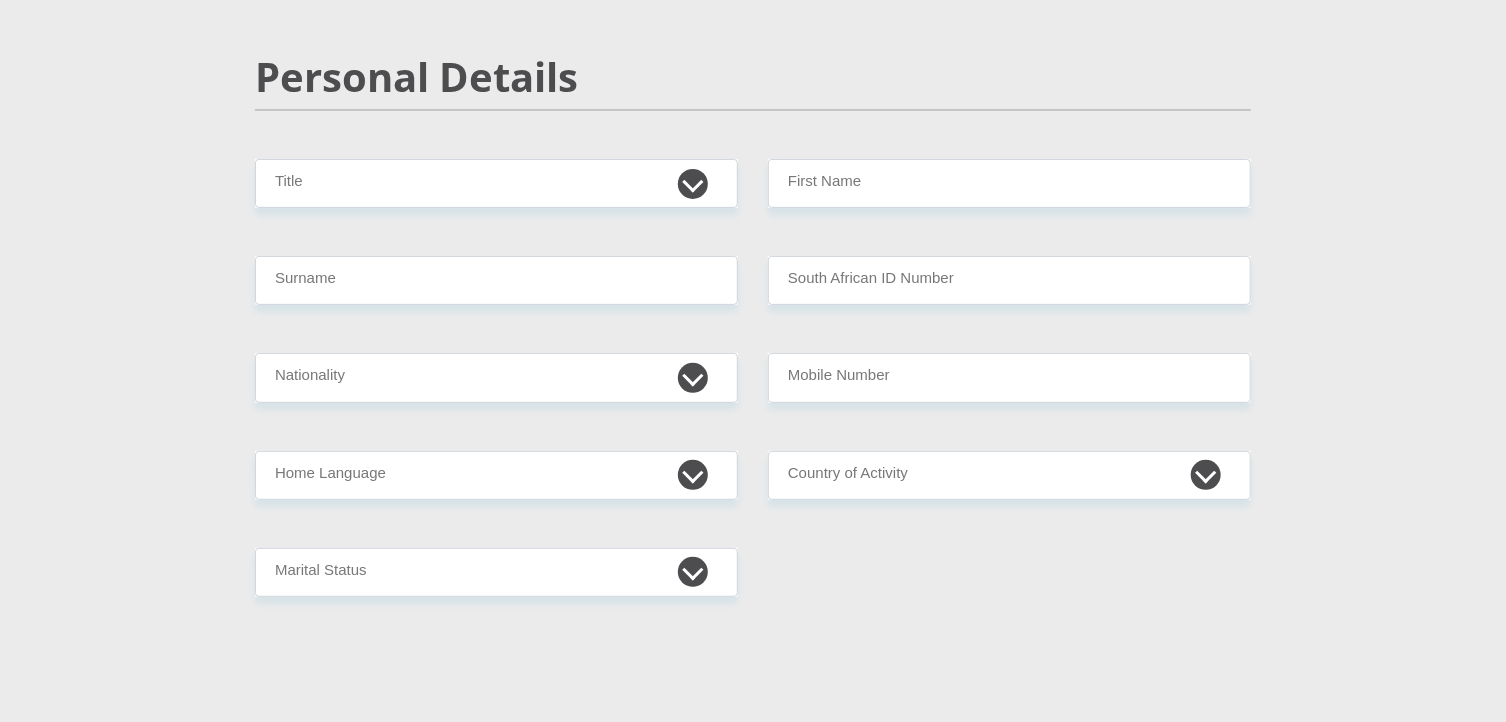 scroll, scrollTop: 186, scrollLeft: 0, axis: vertical 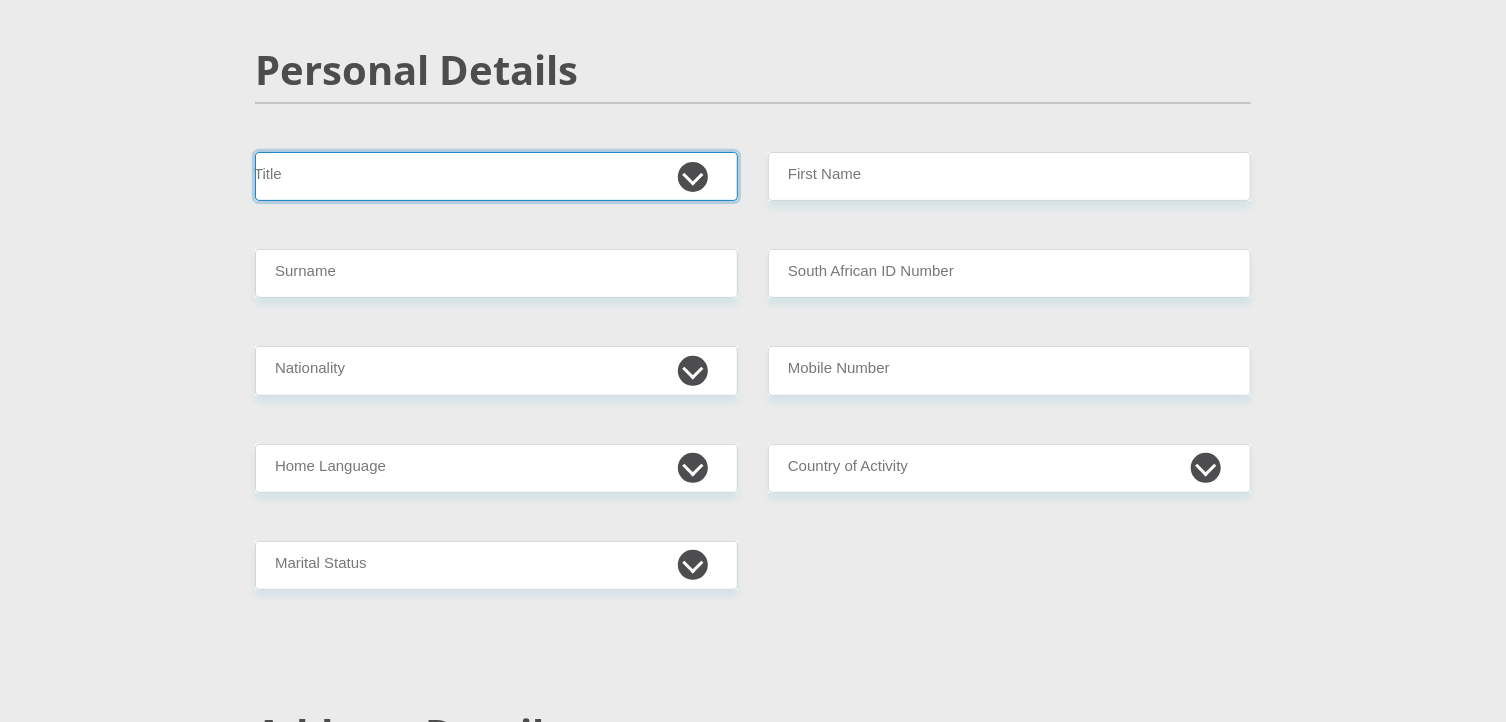 click on "Mr
Ms
Mrs
Dr
Other" at bounding box center (496, 176) 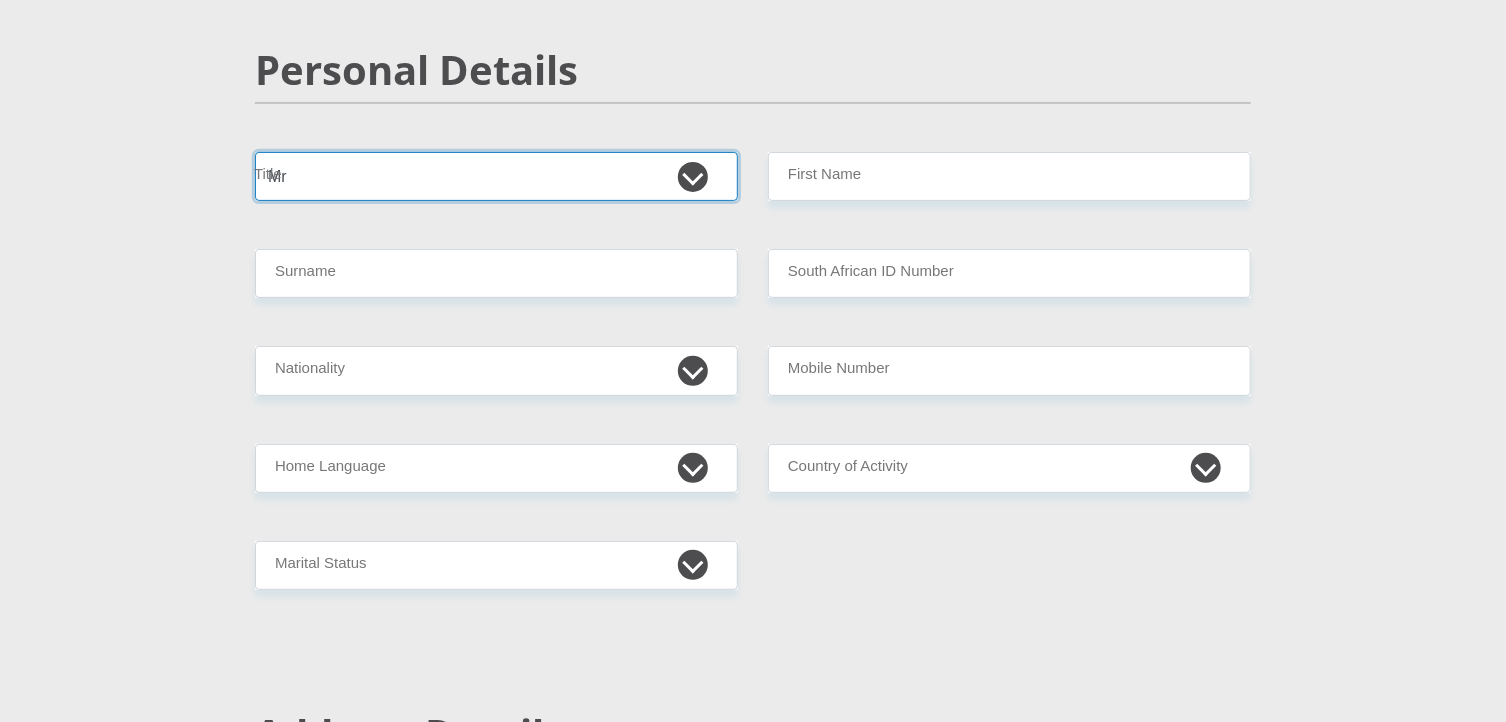 click on "Mr
Ms
Mrs
Dr
Other" at bounding box center [496, 176] 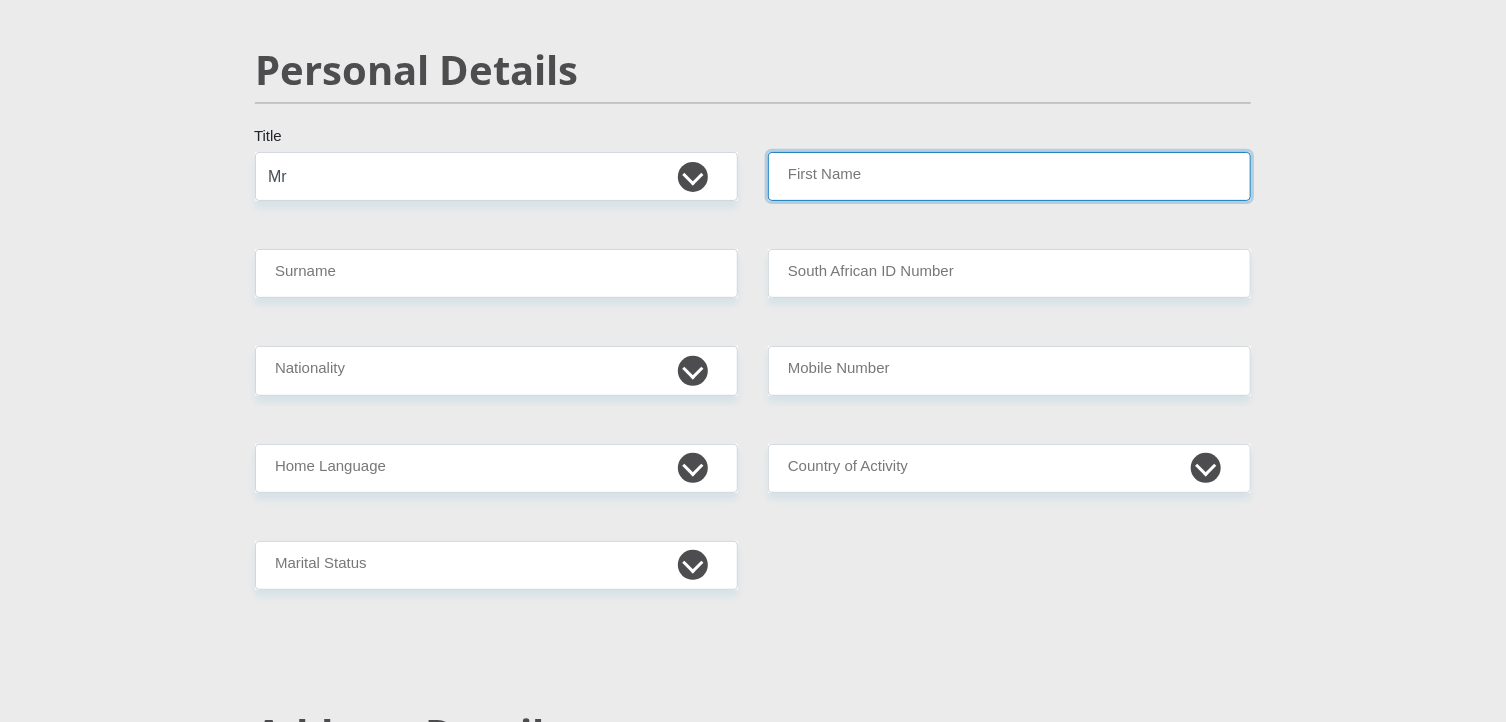 click on "First Name" at bounding box center (1009, 176) 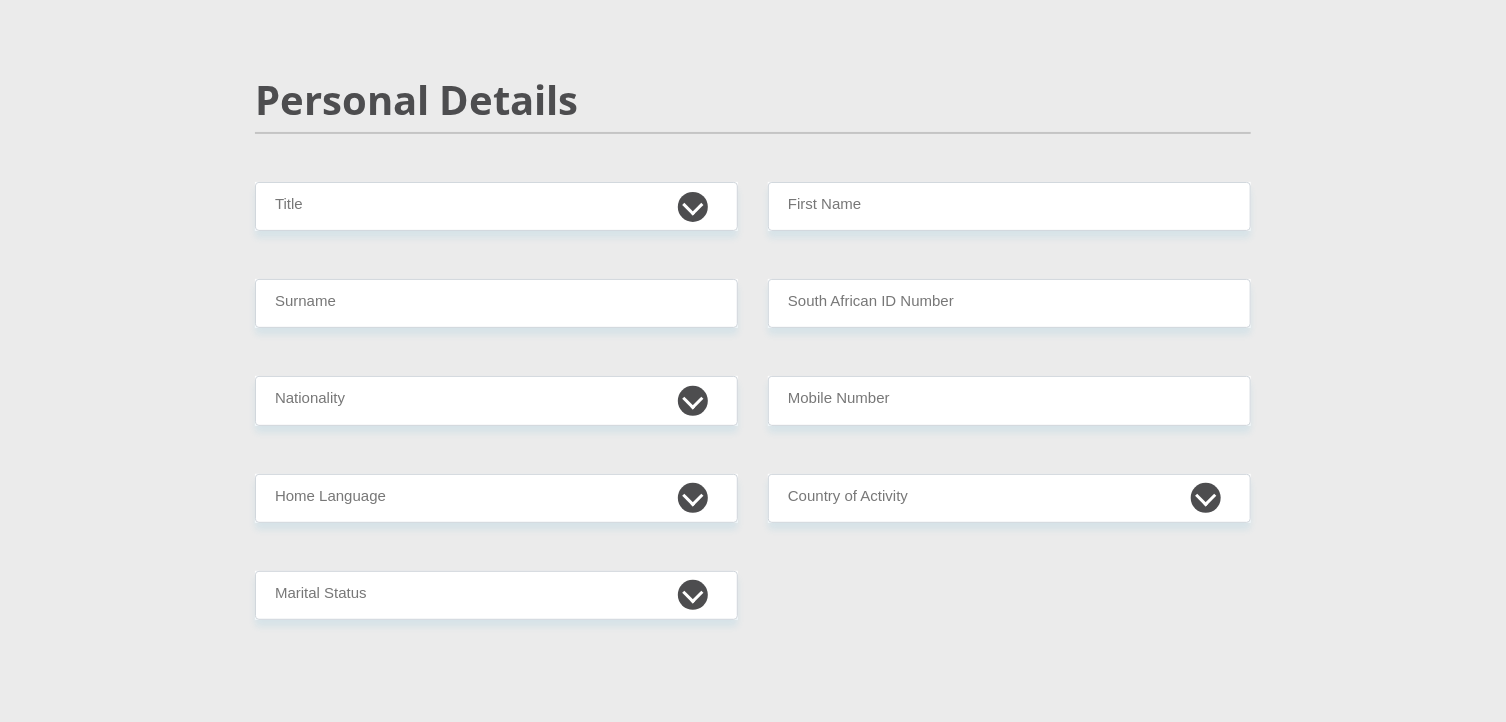 scroll, scrollTop: 151, scrollLeft: 0, axis: vertical 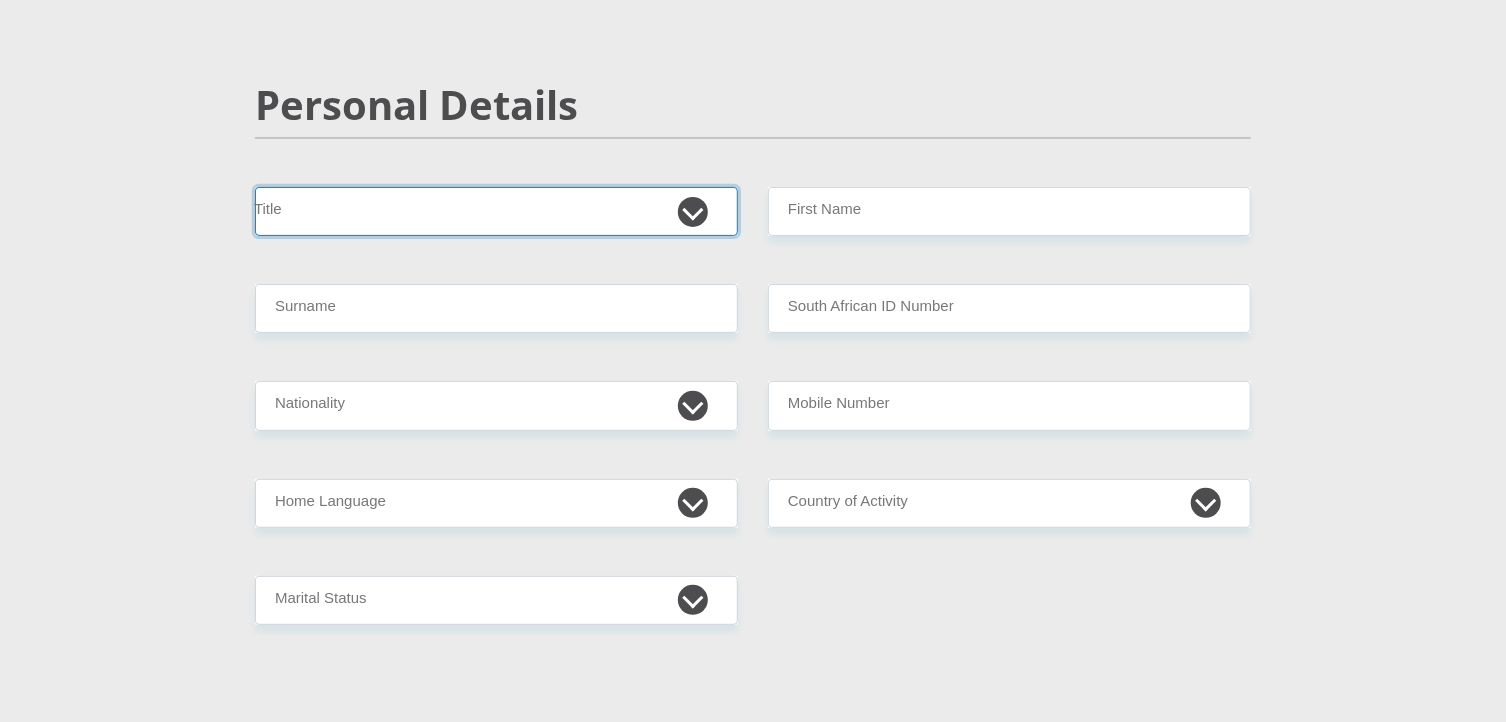click on "Mr
Ms
Mrs
Dr
Other" at bounding box center (496, 211) 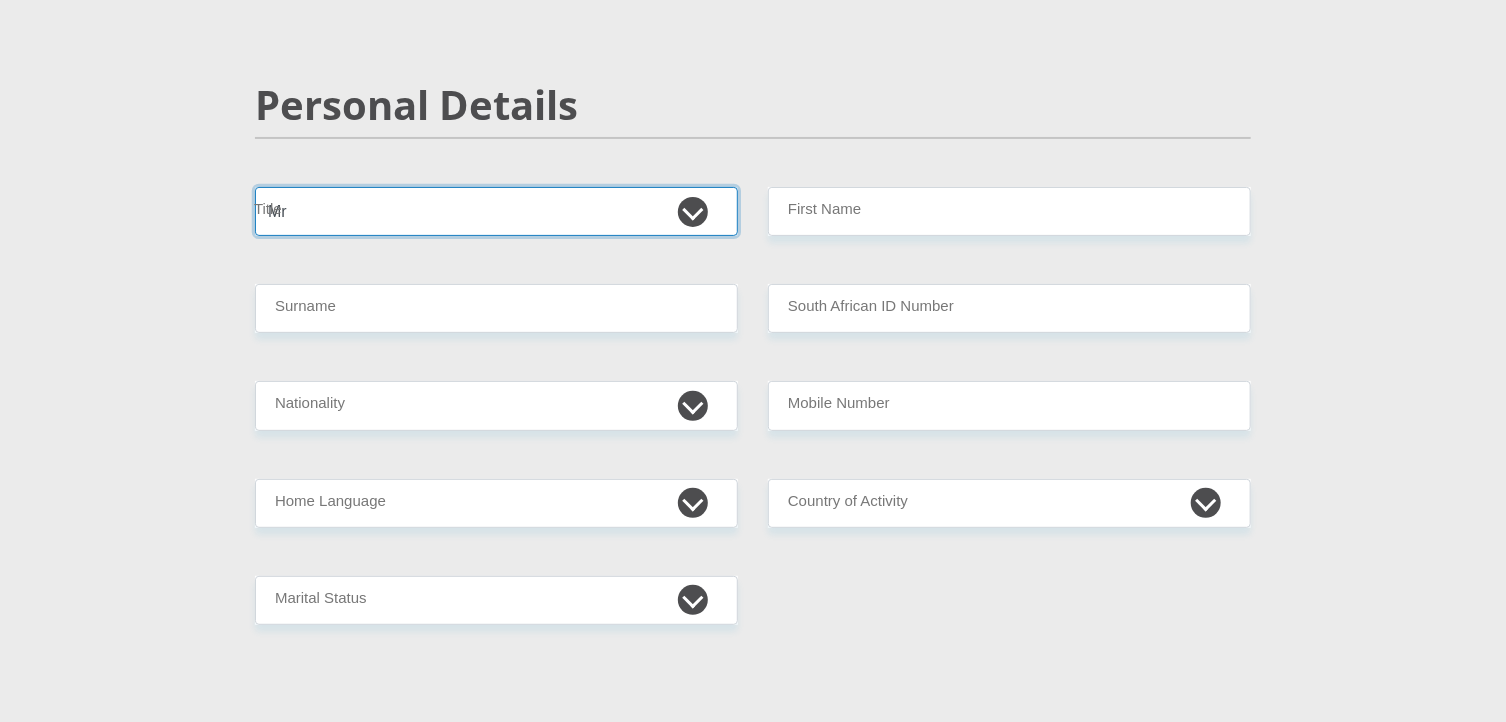 click on "Mr
Ms
Mrs
Dr
Other" at bounding box center (496, 211) 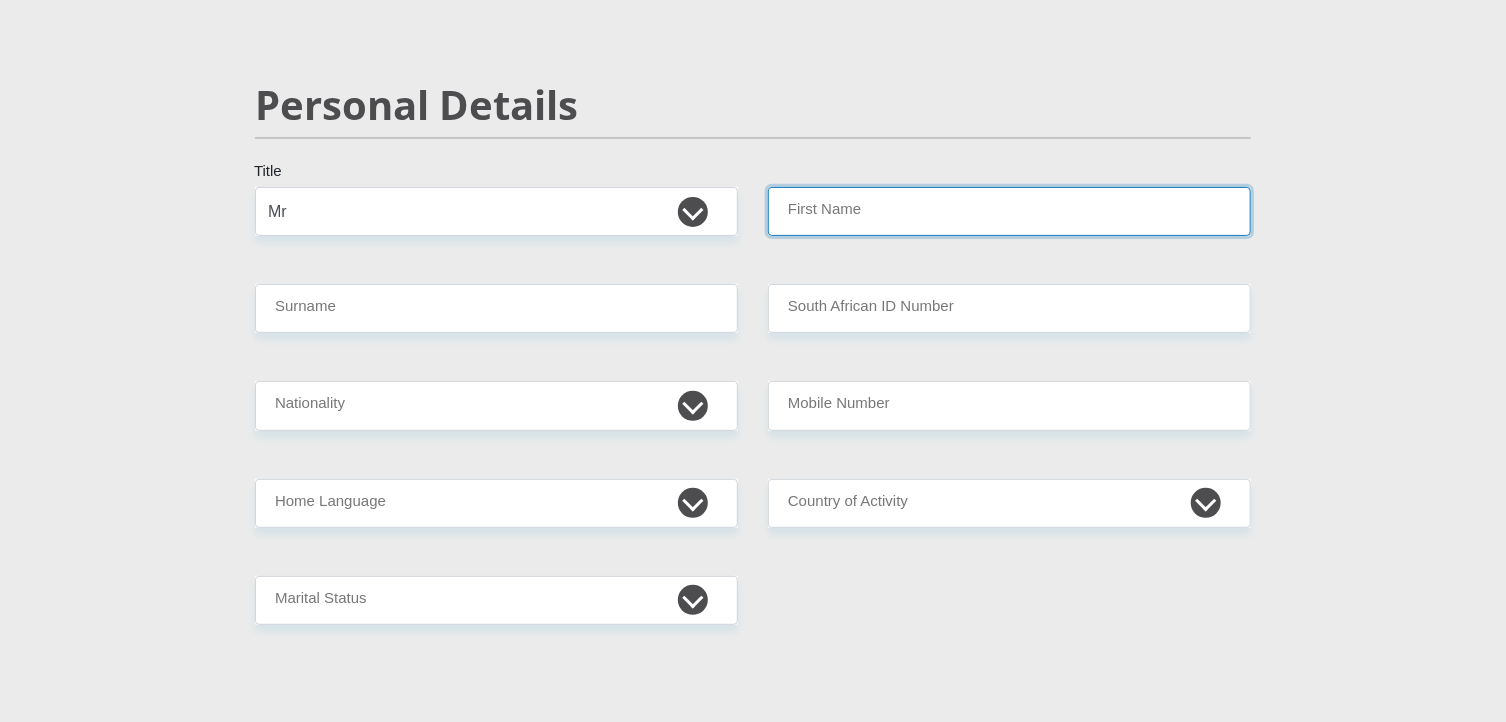 click on "First Name" at bounding box center [1009, 211] 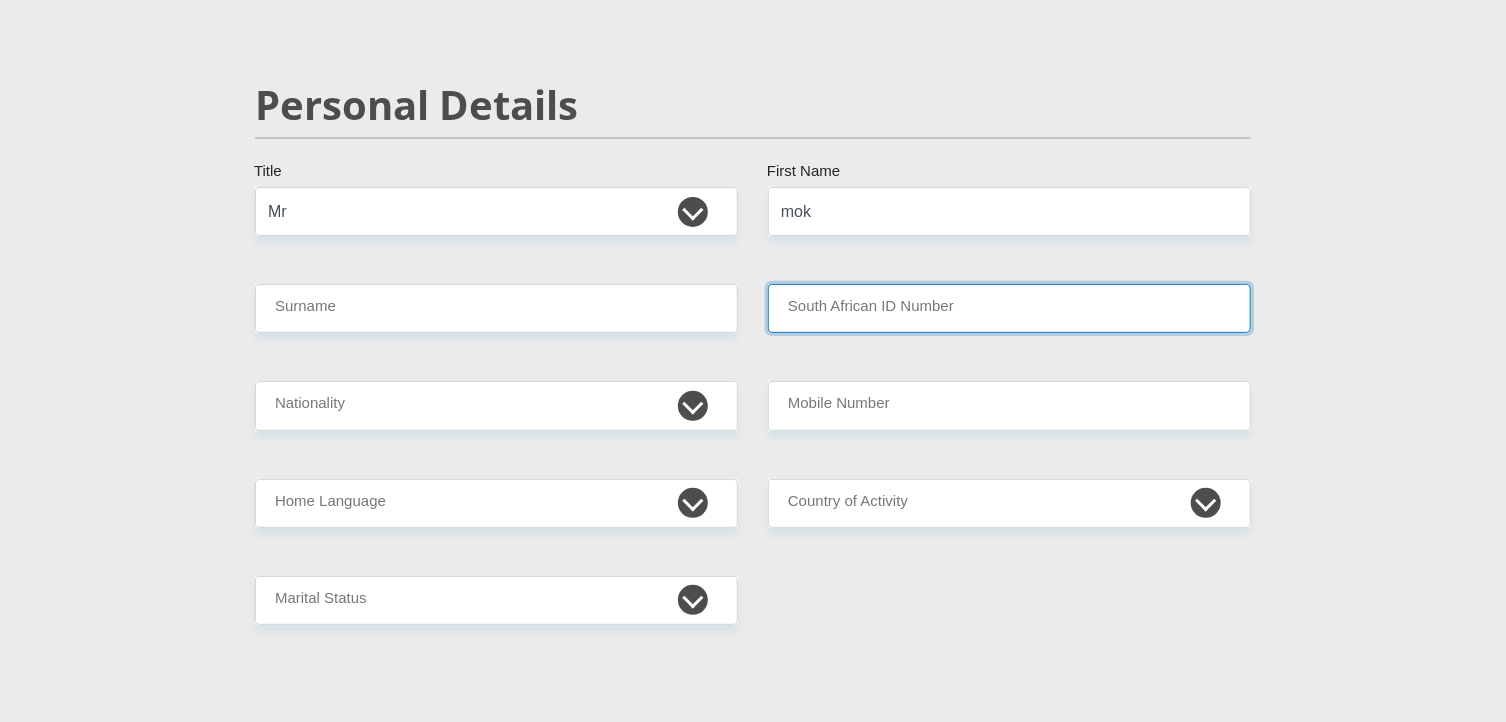 click on "South African ID Number" at bounding box center (1009, 308) 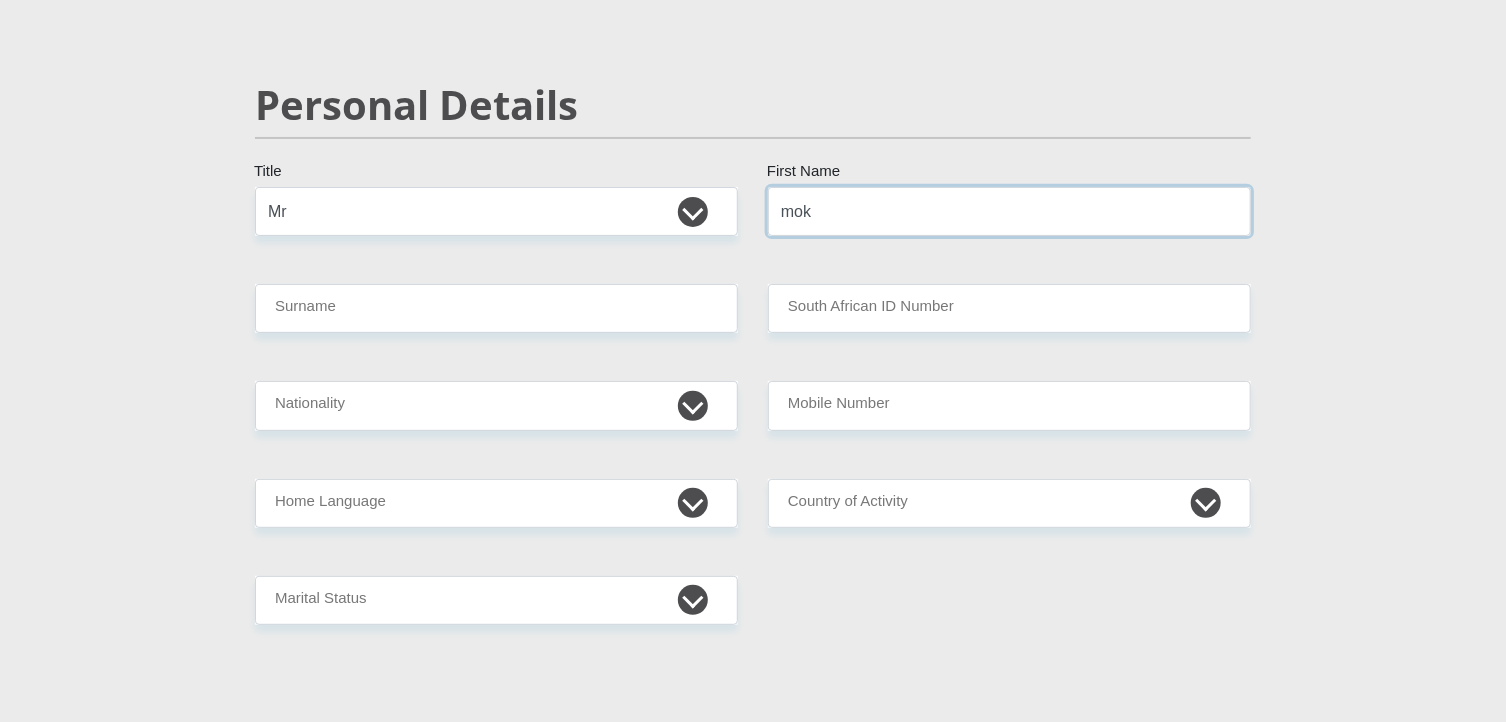 click on "mok" at bounding box center [1009, 211] 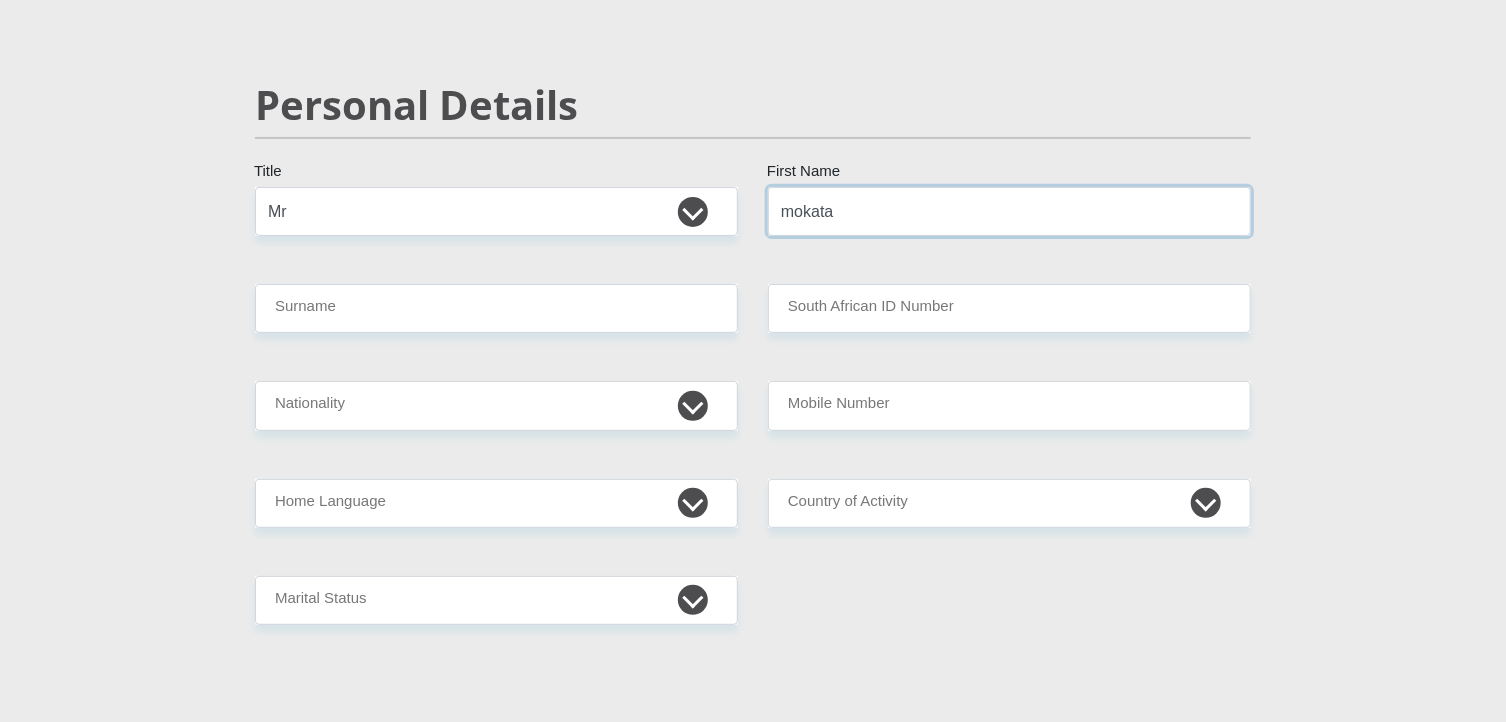 type on "mokata" 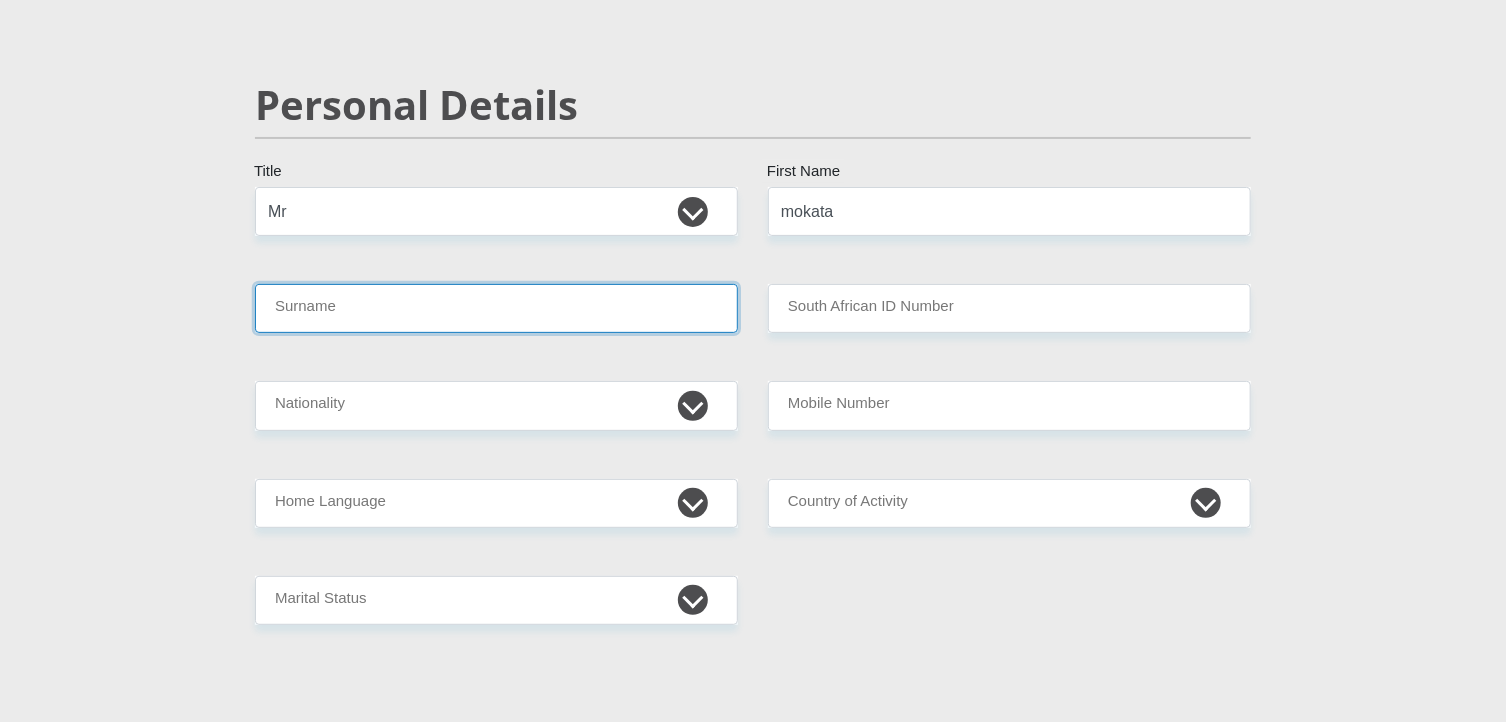 click on "Surname" at bounding box center [496, 308] 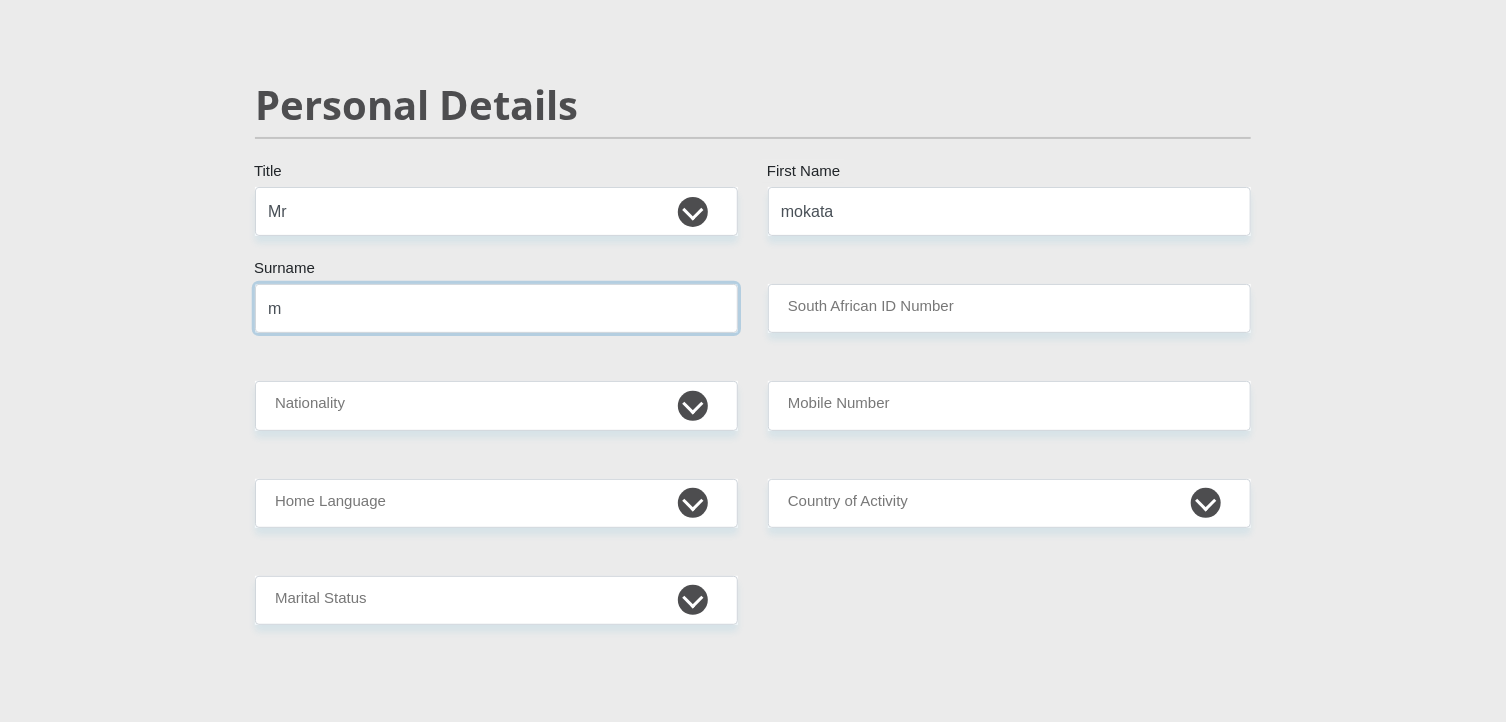 type on "malema" 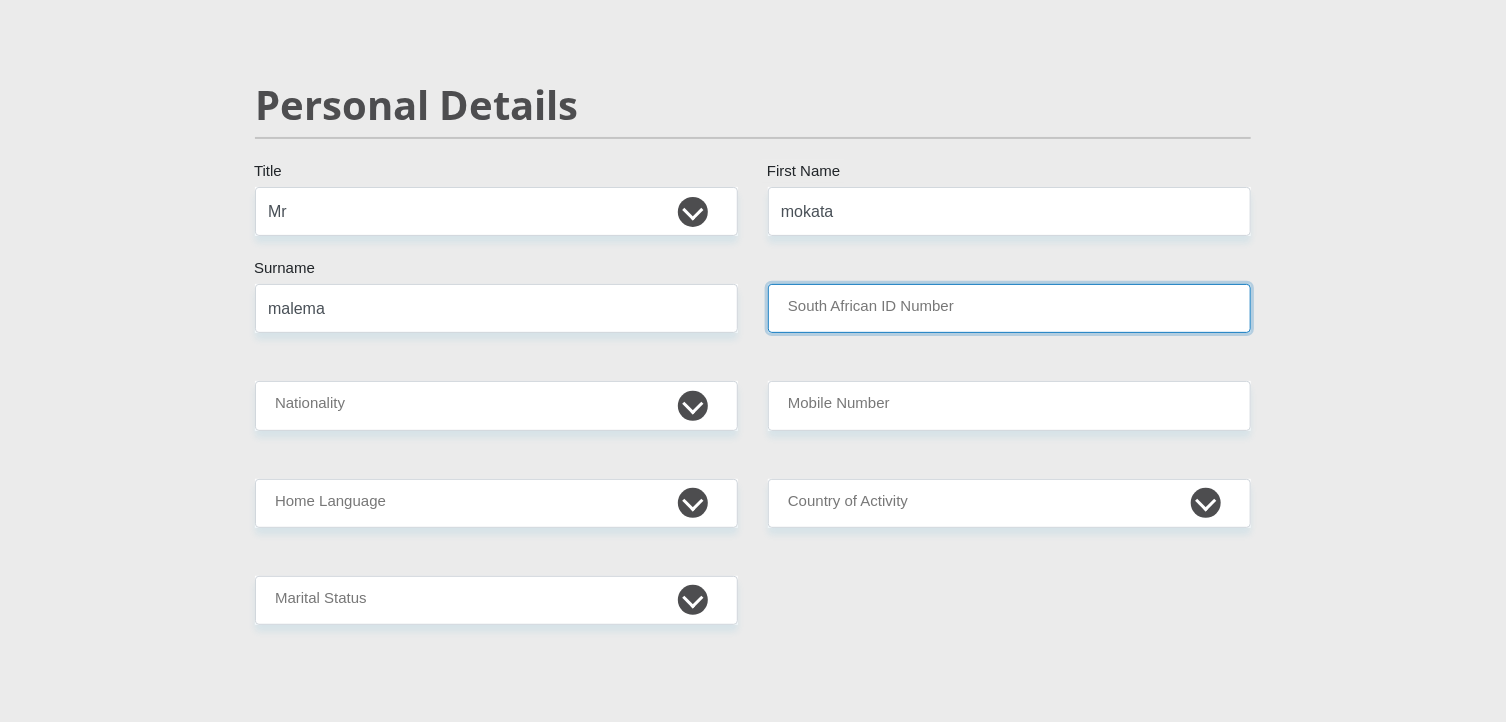 click on "South African ID Number" at bounding box center (1009, 308) 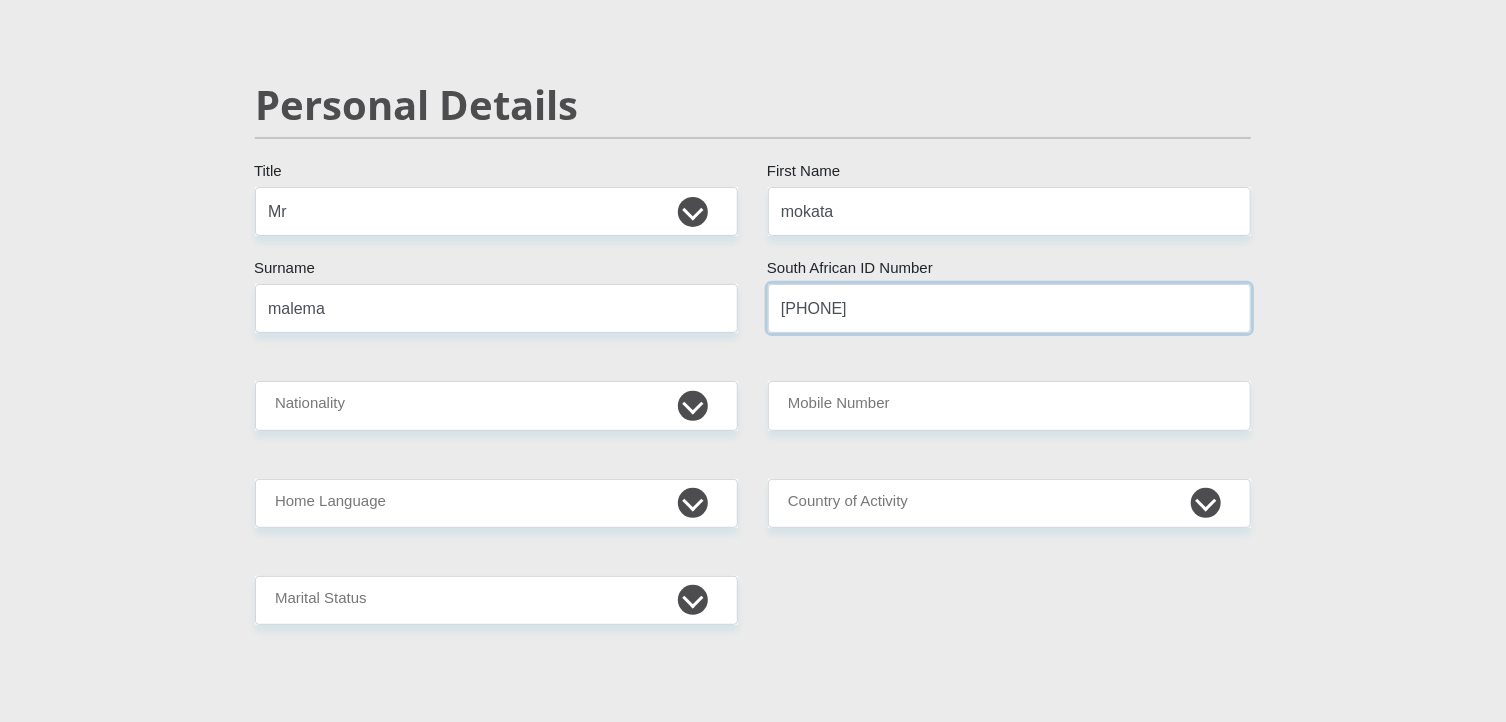 type on "[PHONE]" 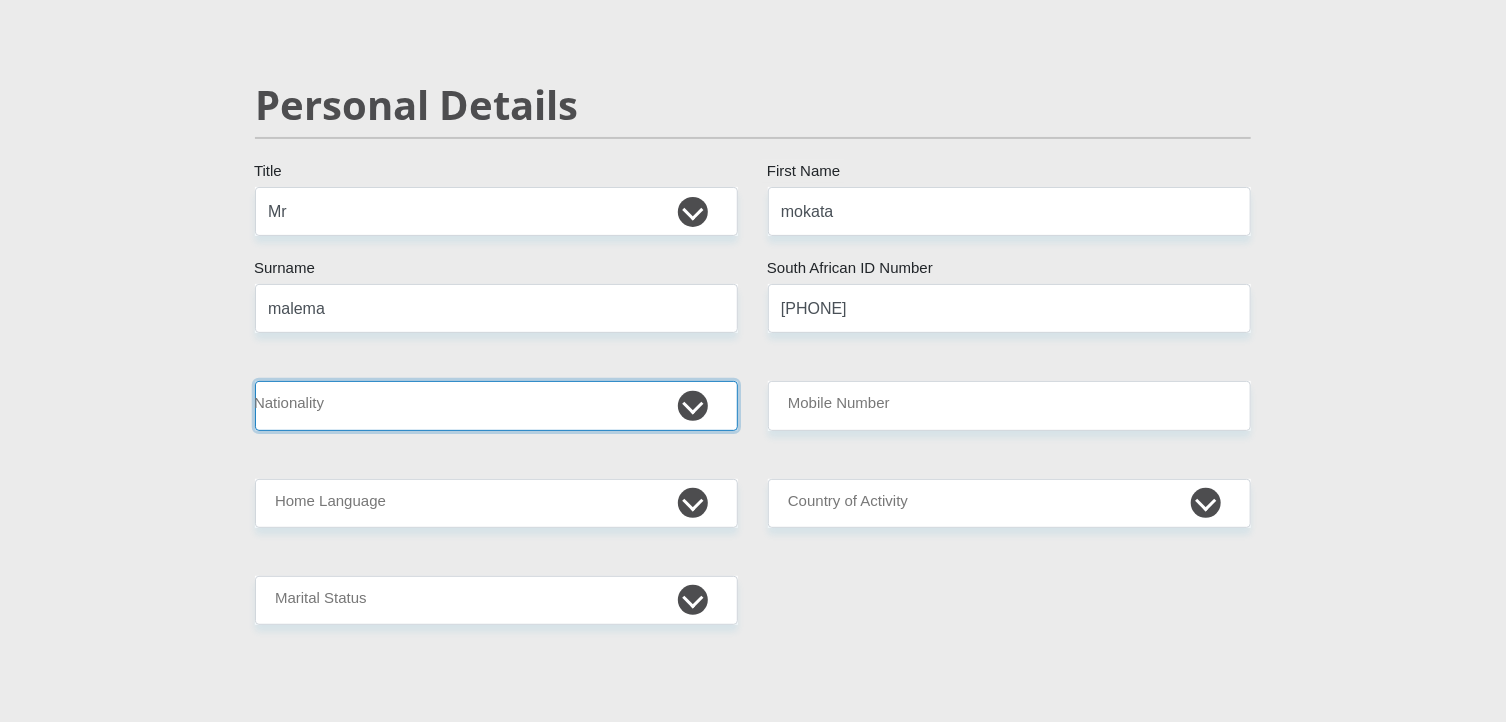 click on "South Africa
Afghanistan
Aland Islands
Albania
Algeria
America Samoa
American Virgin Islands
Andorra
Angola
Anguilla
Antarctica
Antigua and Barbuda
Argentina
Armenia
Aruba
Ascension Island
Australia
Austria
Azerbaijan
Bahamas
Bahrain
Bangladesh
Barbados
Chad" at bounding box center [496, 405] 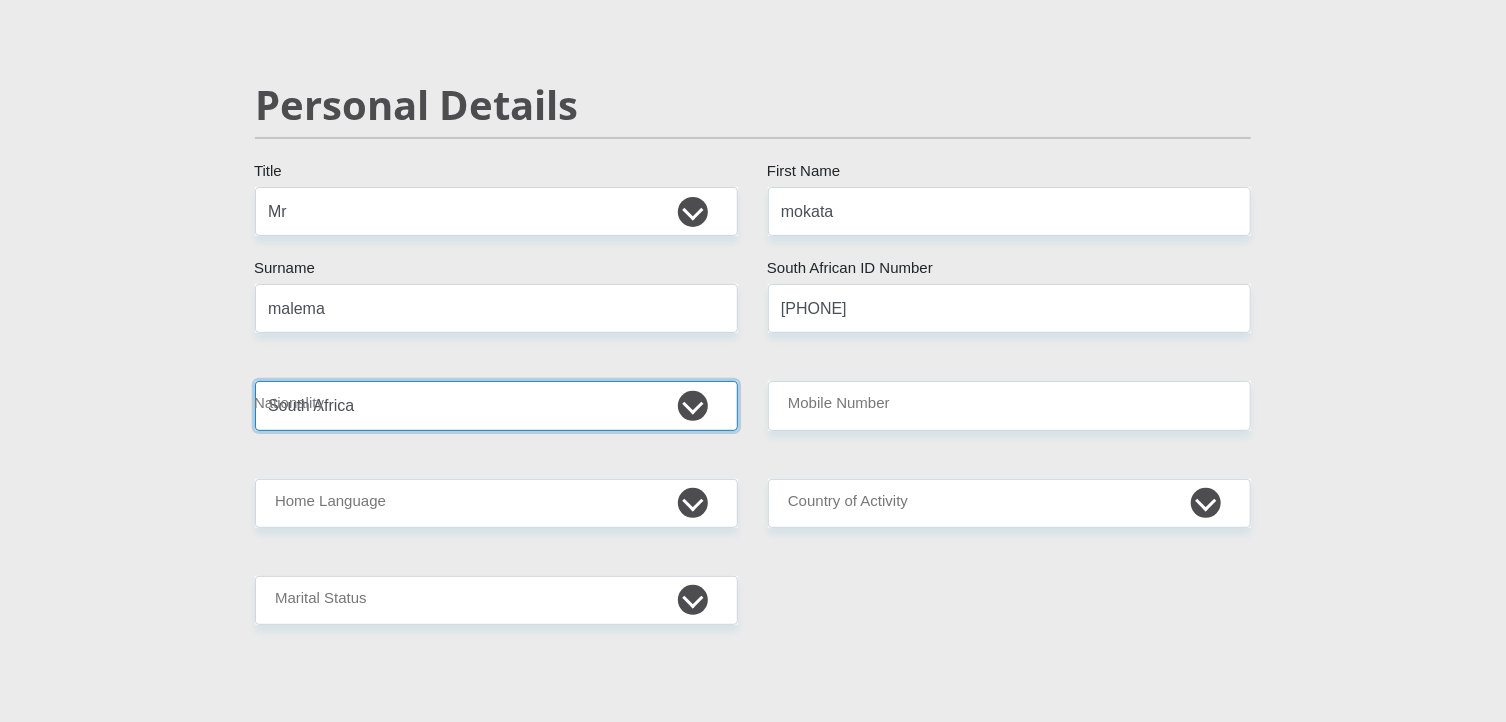 click on "South Africa
Afghanistan
Aland Islands
Albania
Algeria
America Samoa
American Virgin Islands
Andorra
Angola
Anguilla
Antarctica
Antigua and Barbuda
Argentina
Armenia
Aruba
Ascension Island
Australia
Austria
Azerbaijan
Bahamas
Bahrain
Bangladesh
Barbados
Chad" at bounding box center (496, 405) 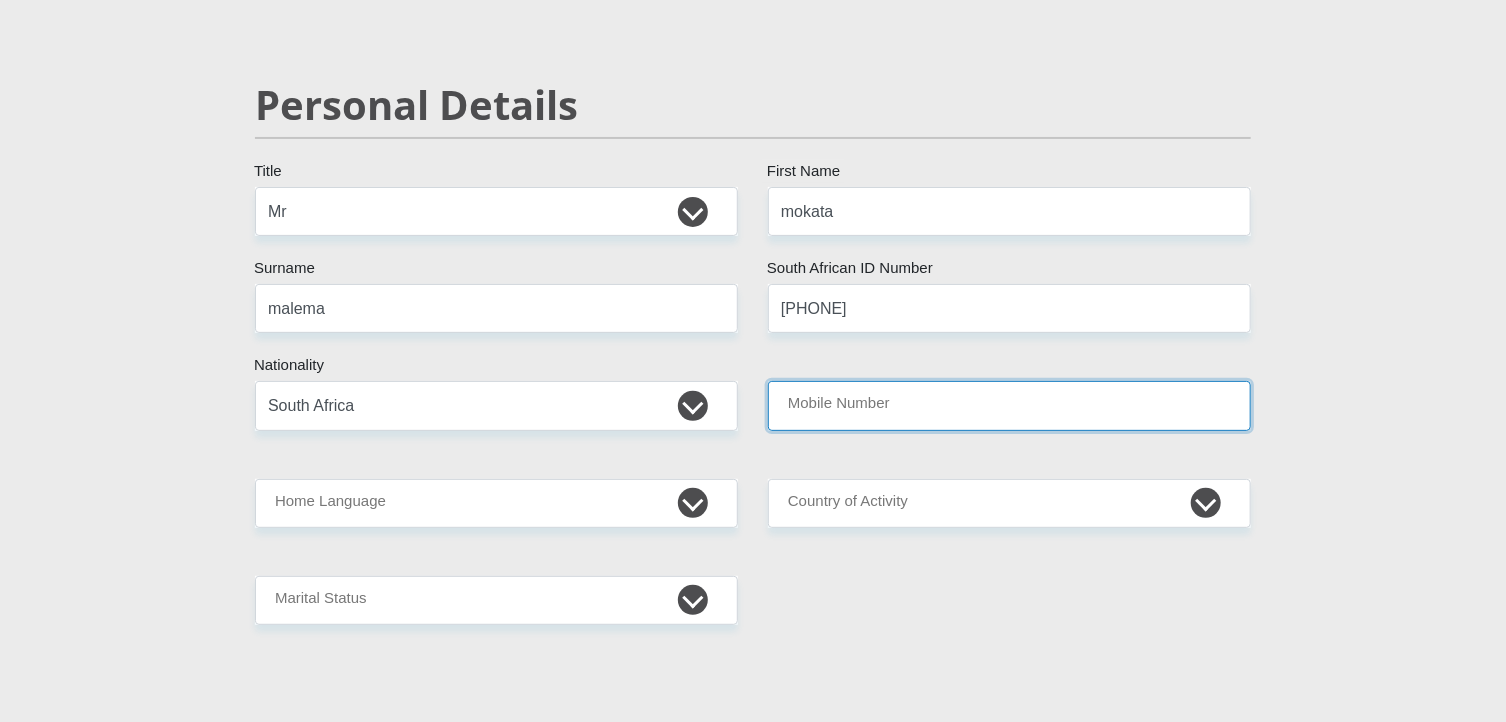 click on "Mobile Number" at bounding box center [1009, 405] 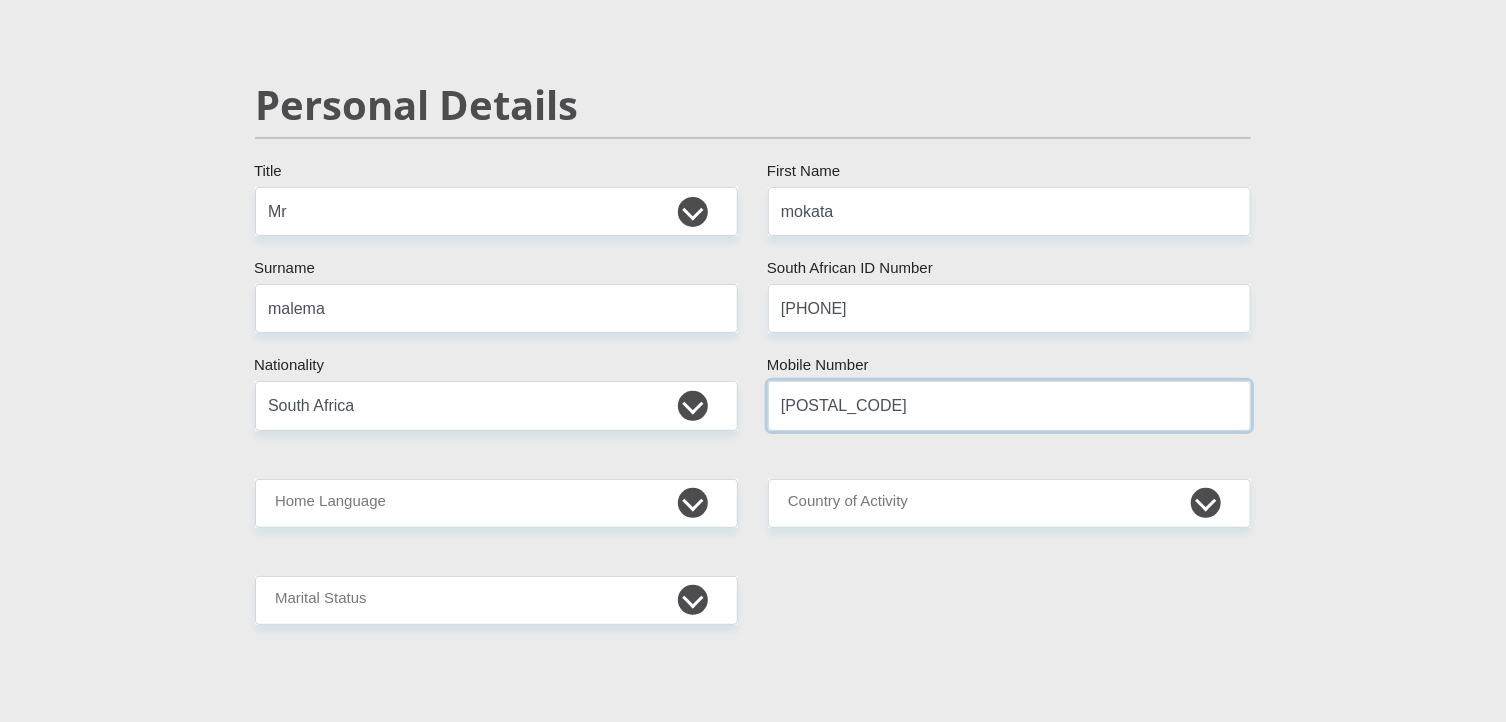 type on "[POSTAL_CODE]" 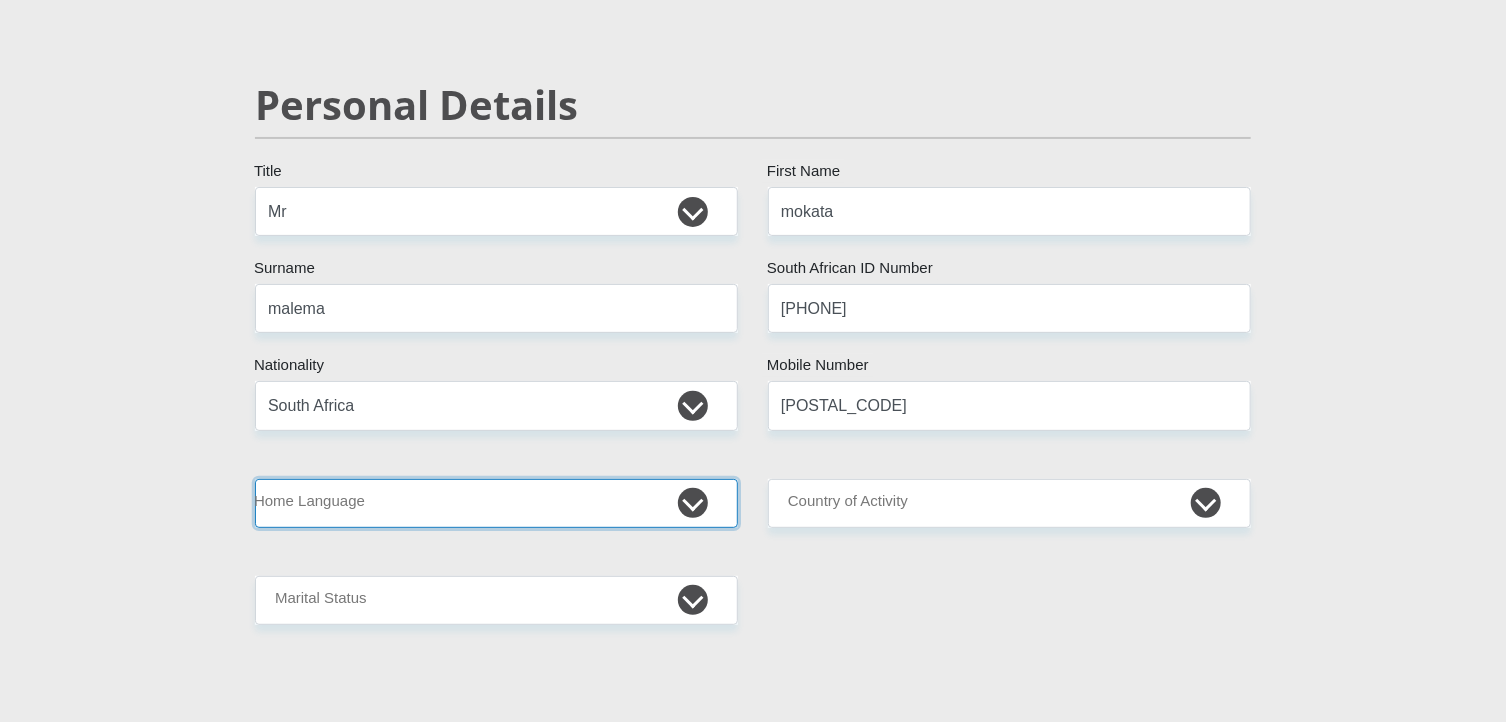click on "Afrikaans
English
Sepedi
South Ndebele
Southern Sotho
Swati
Tsonga
Tswana
Venda
Xhosa
Zulu
Other" at bounding box center [496, 503] 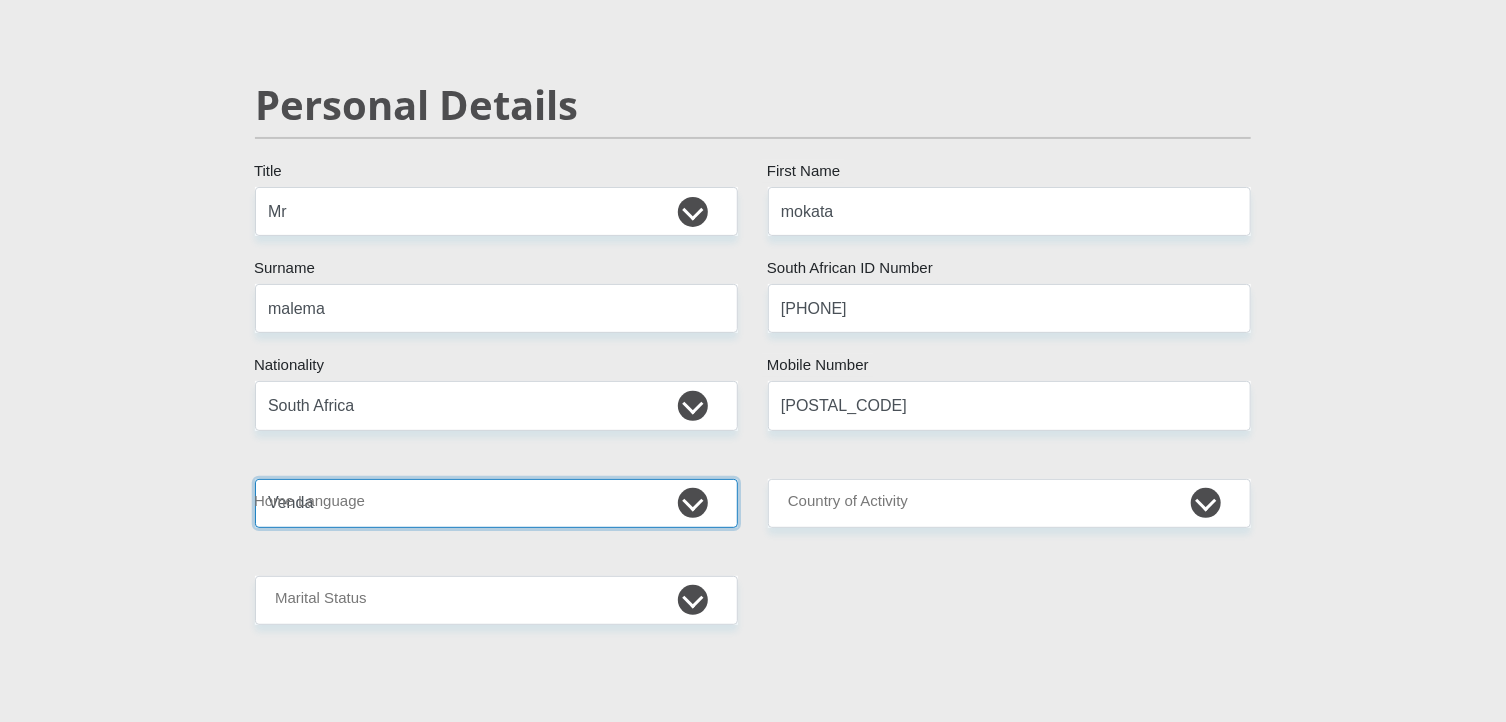 click on "Afrikaans
English
Sepedi
South Ndebele
Southern Sotho
Swati
Tsonga
Tswana
Venda
Xhosa
Zulu
Other" at bounding box center (496, 503) 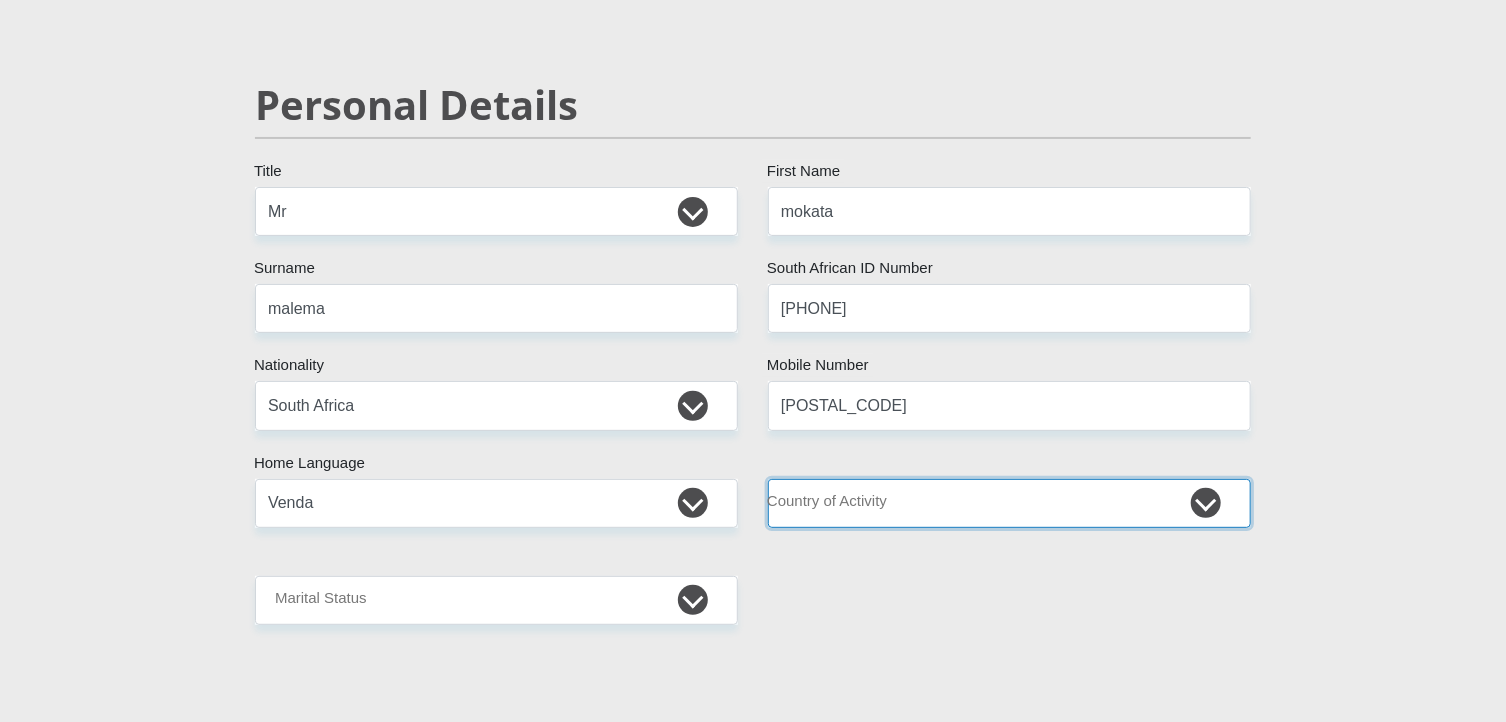 click on "South Africa
Afghanistan
Aland Islands
Albania
Algeria
America Samoa
American Virgin Islands
Andorra
Angola
Anguilla
Antarctica
Antigua and Barbuda
Argentina
Armenia
Aruba
Ascension Island
Australia
Austria
Azerbaijan
Chad" at bounding box center (1009, 503) 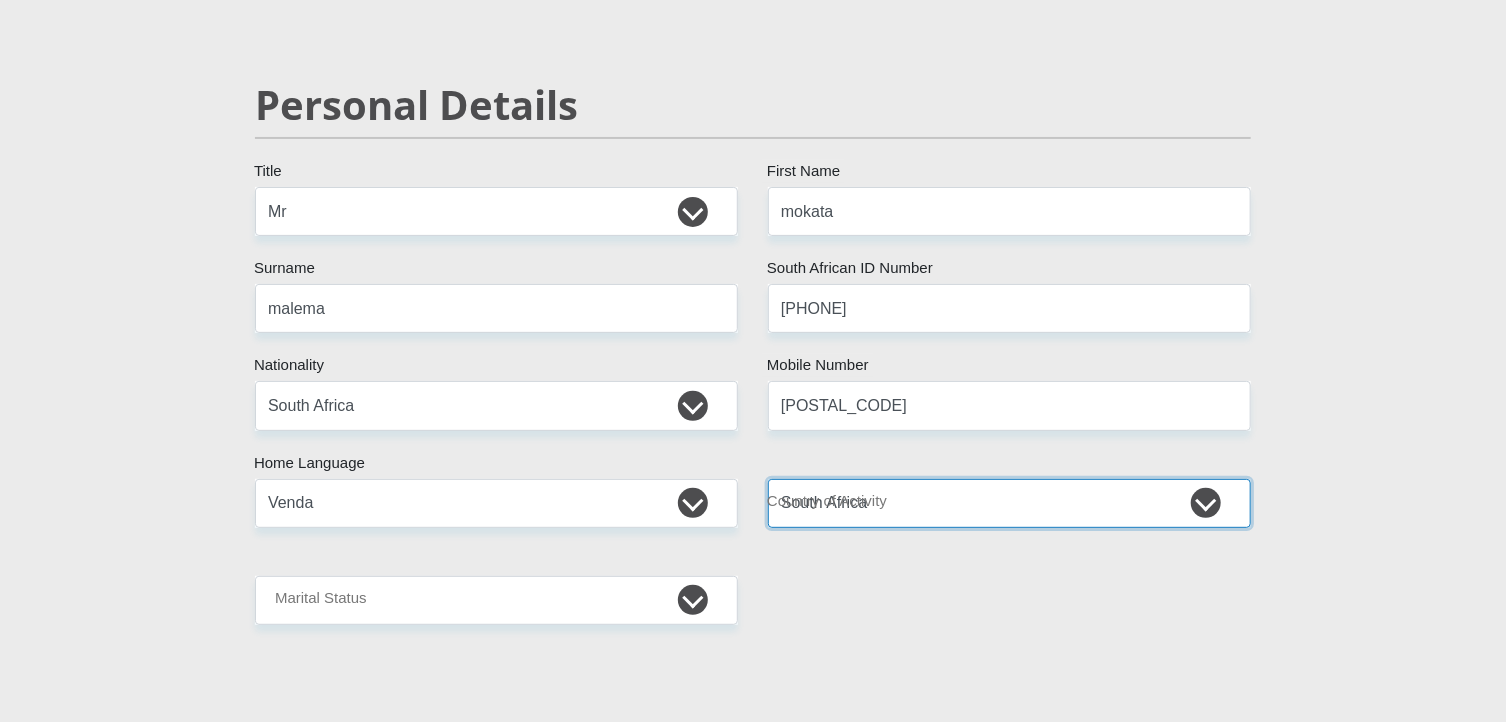 click on "South Africa
Afghanistan
Aland Islands
Albania
Algeria
America Samoa
American Virgin Islands
Andorra
Angola
Anguilla
Antarctica
Antigua and Barbuda
Argentina
Armenia
Aruba
Ascension Island
Australia
Austria
Azerbaijan
Chad" at bounding box center [1009, 503] 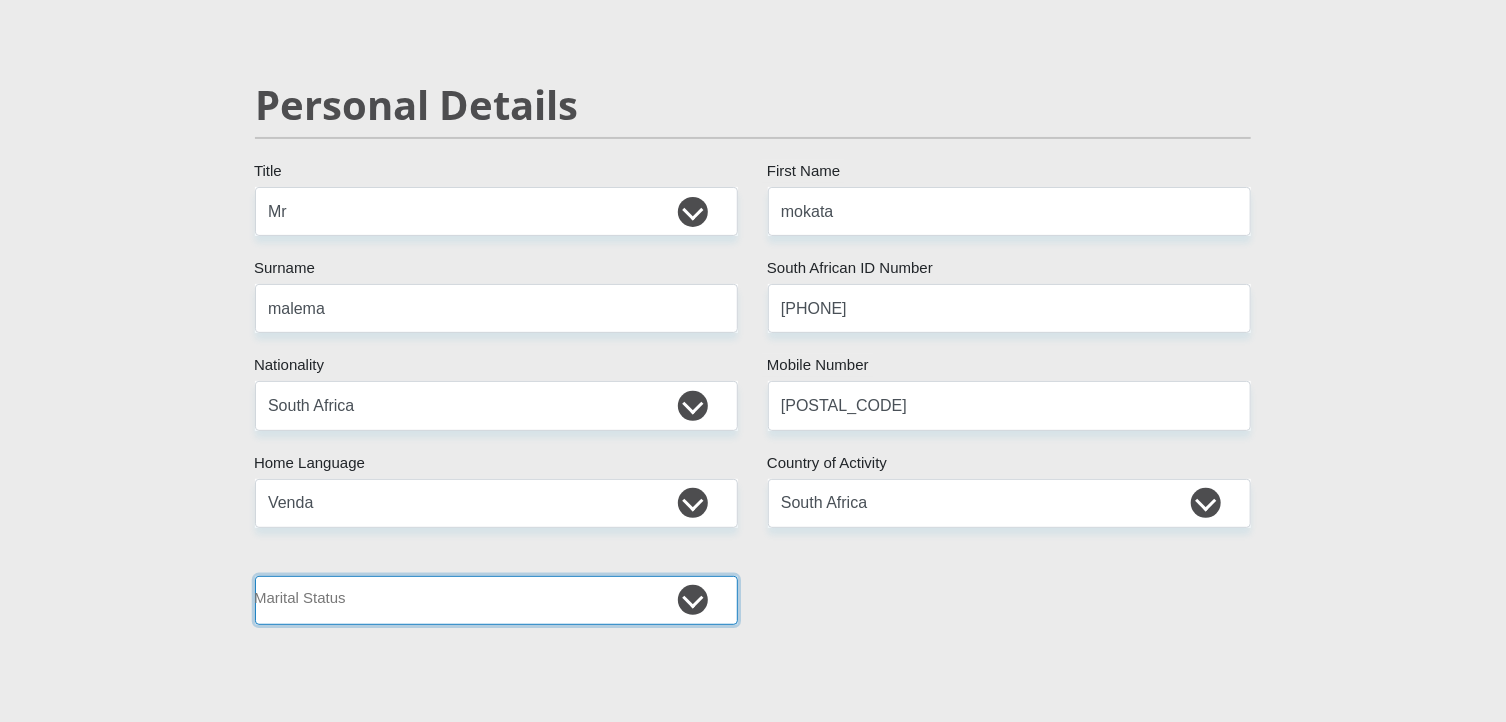 click on "Married ANC
Single
Divorced
Widowed
Married COP or Customary Law" at bounding box center (496, 600) 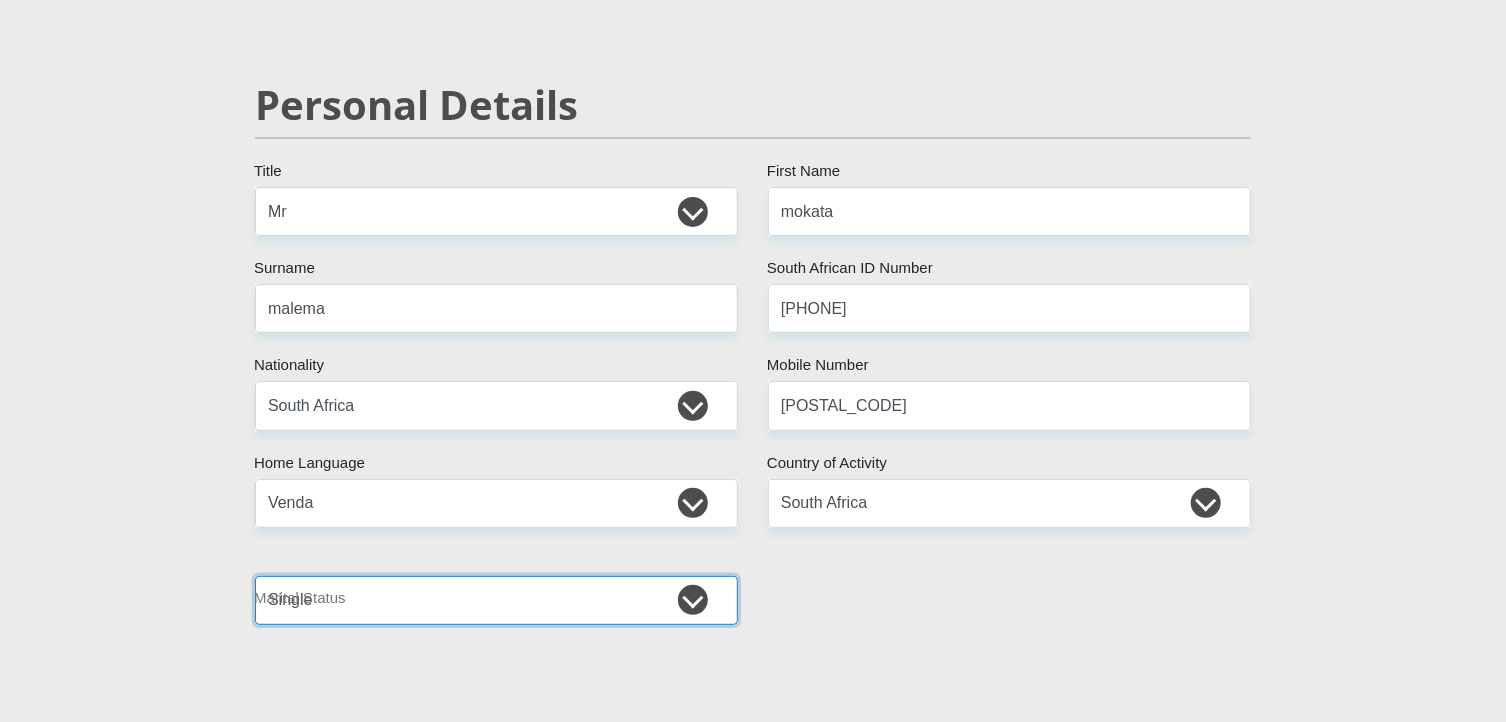 click on "Married ANC
Single
Divorced
Widowed
Married COP or Customary Law" at bounding box center (496, 600) 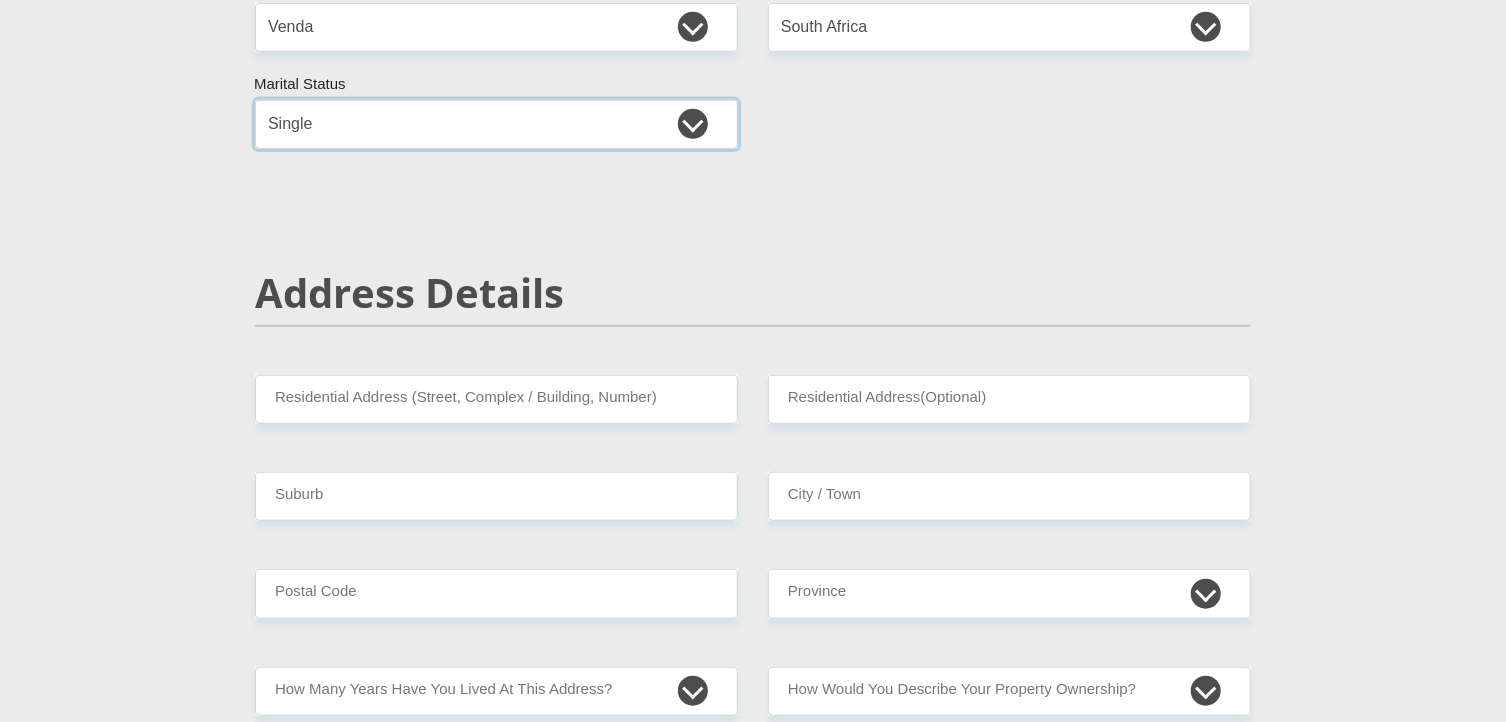 scroll, scrollTop: 700, scrollLeft: 0, axis: vertical 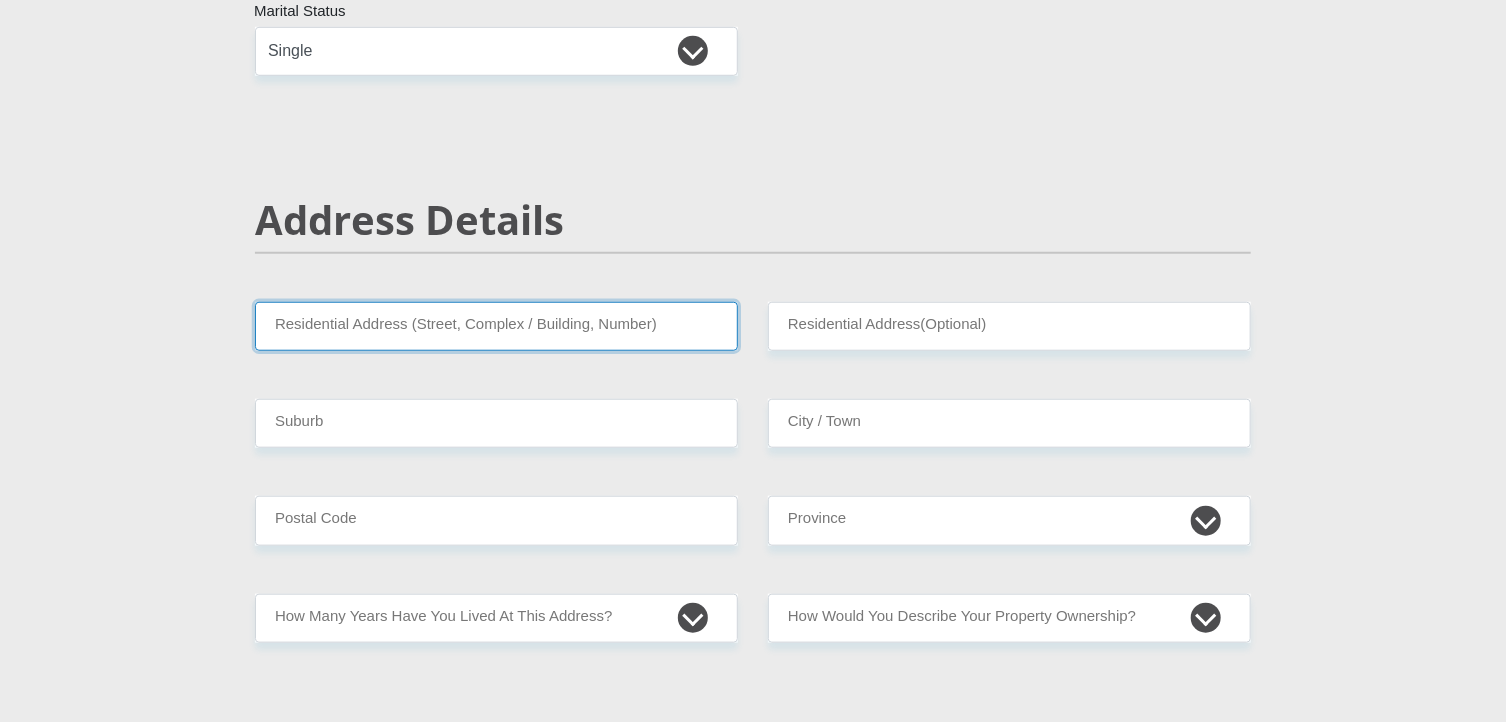 click on "Residential Address (Street, Complex / Building, Number)" at bounding box center (496, 326) 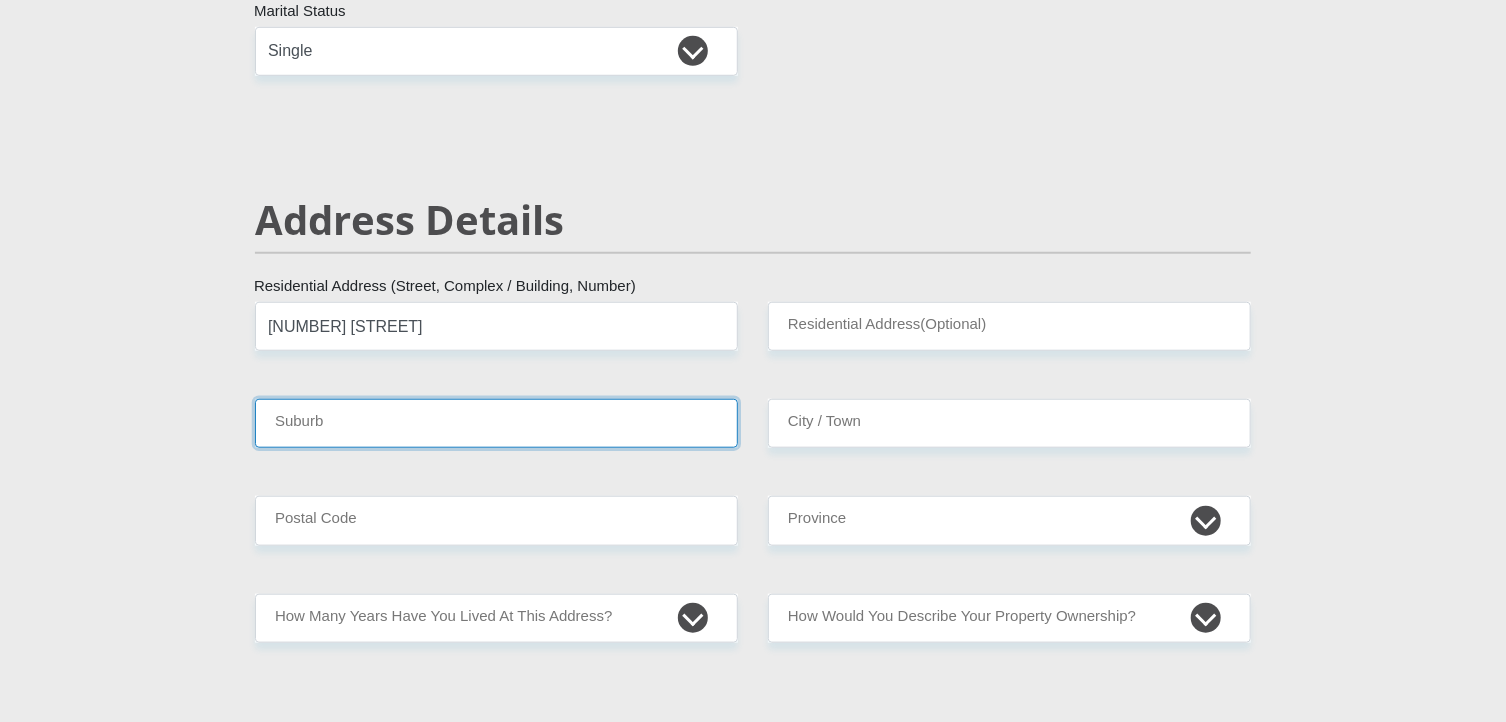 type on "[NUMBER] [STREET] [AREA]" 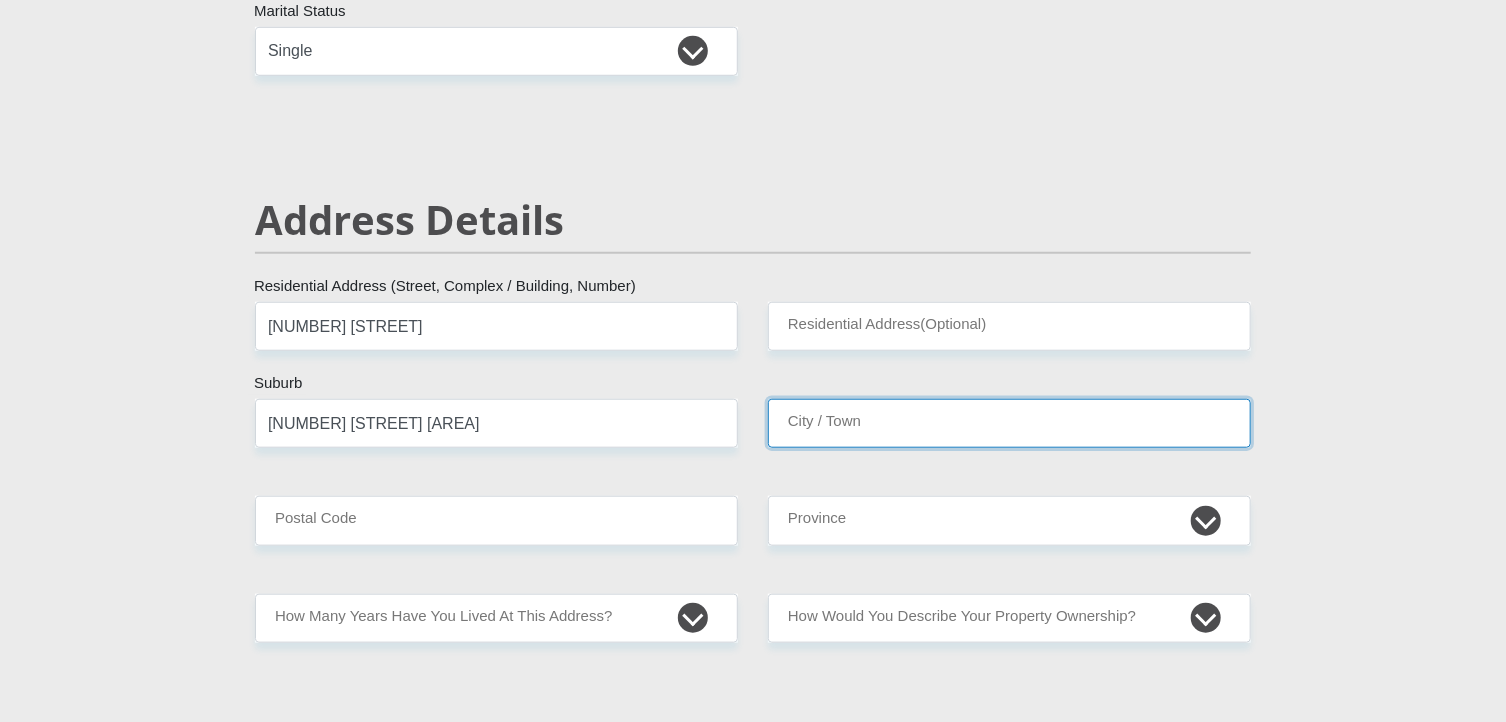type on "[NUMBER] [STREET] [AREA]" 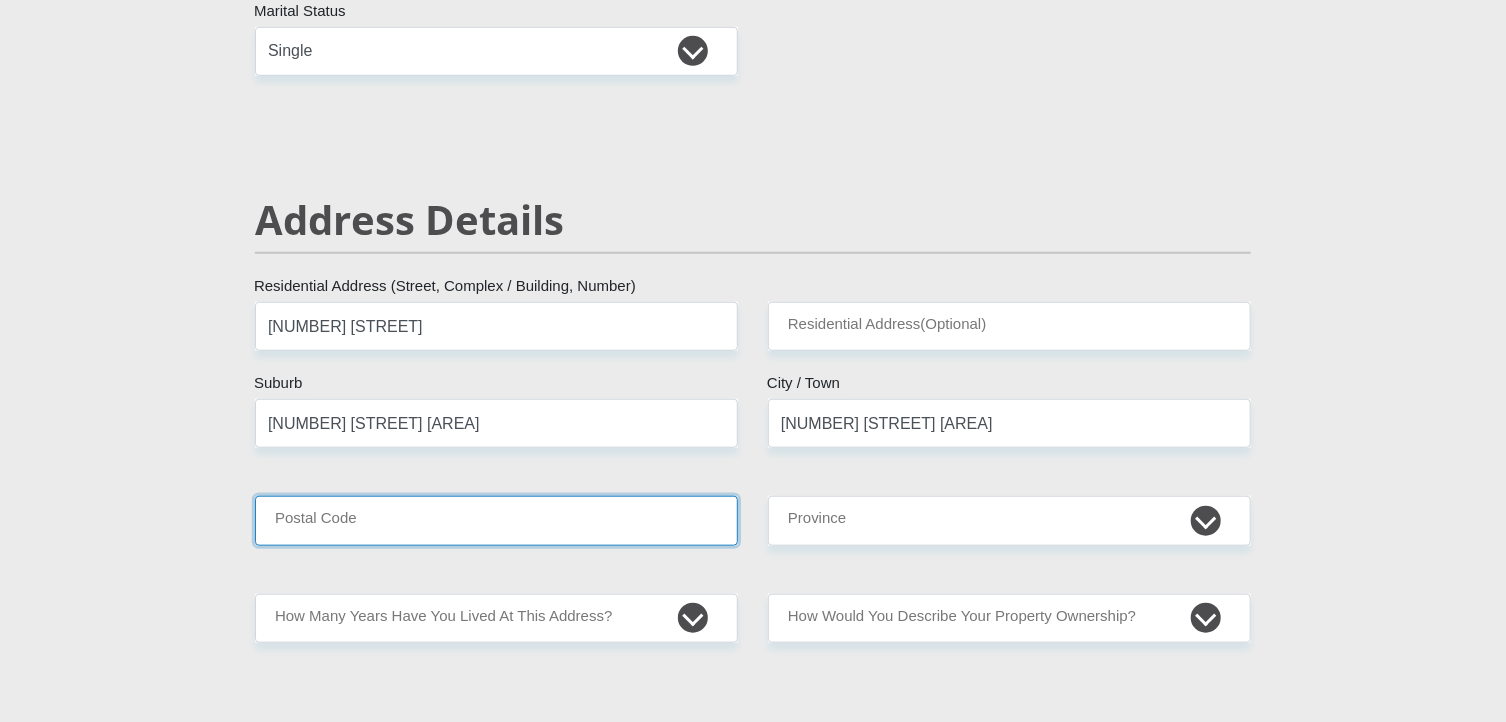type on "9478" 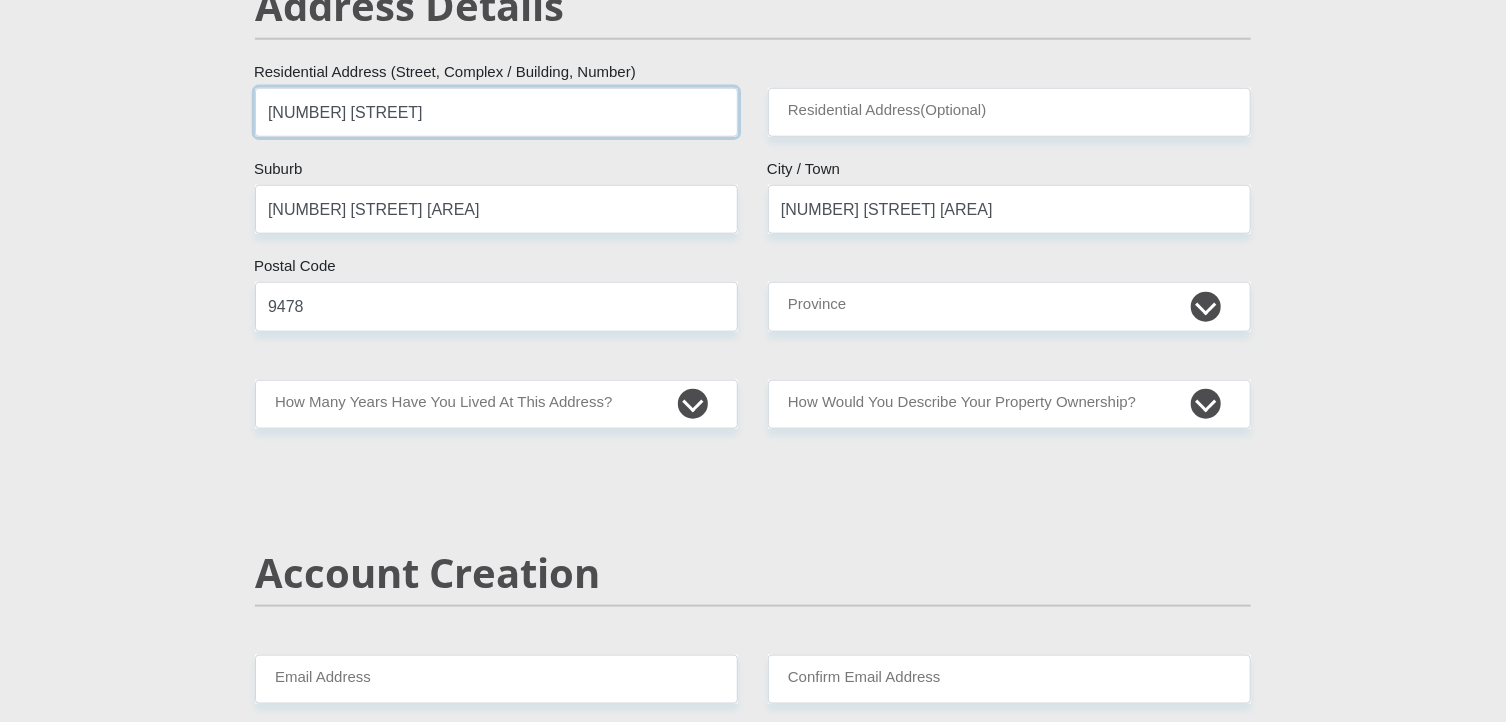 scroll, scrollTop: 915, scrollLeft: 0, axis: vertical 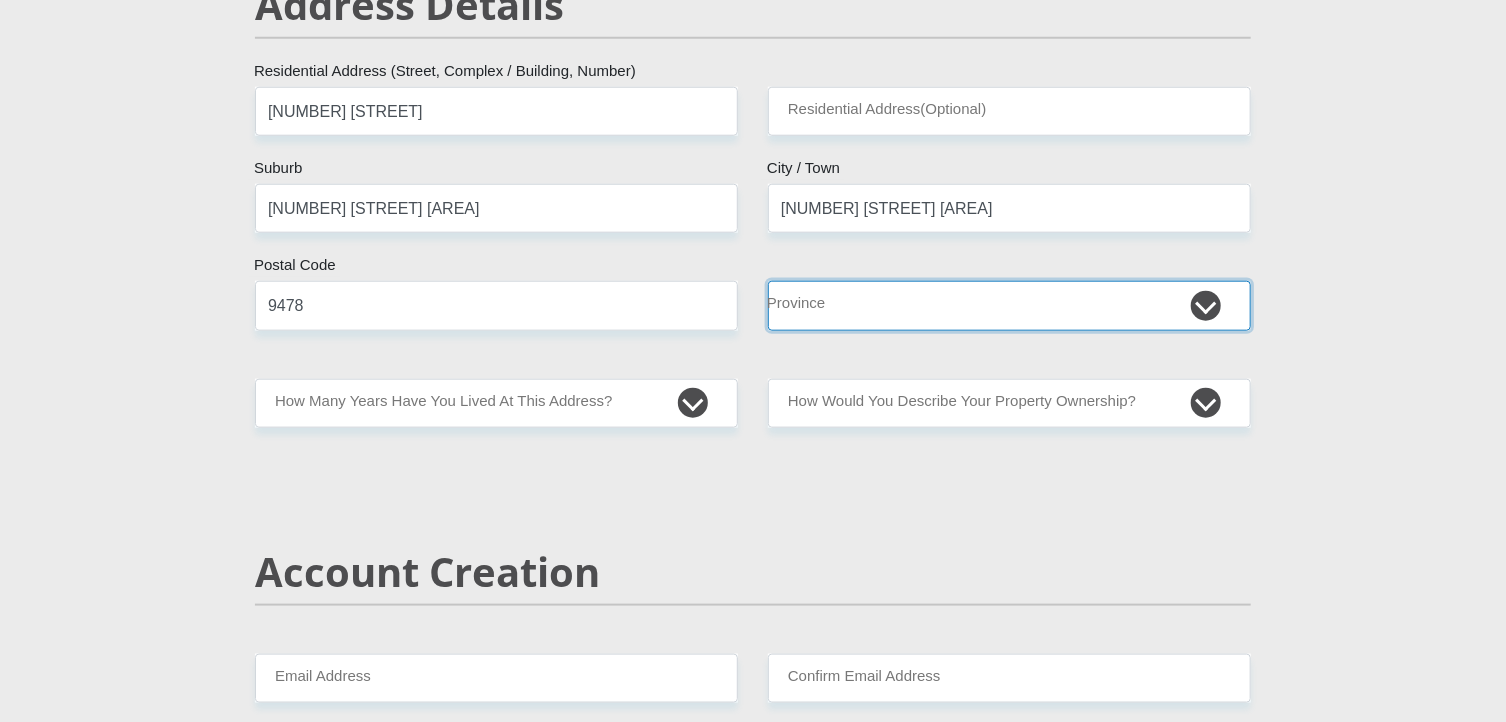click on "Eastern Cape
Free State
Gauteng
KwaZulu-Natal
Limpopo
Mpumalanga
Northern Cape
North West
Western Cape" at bounding box center [1009, 305] 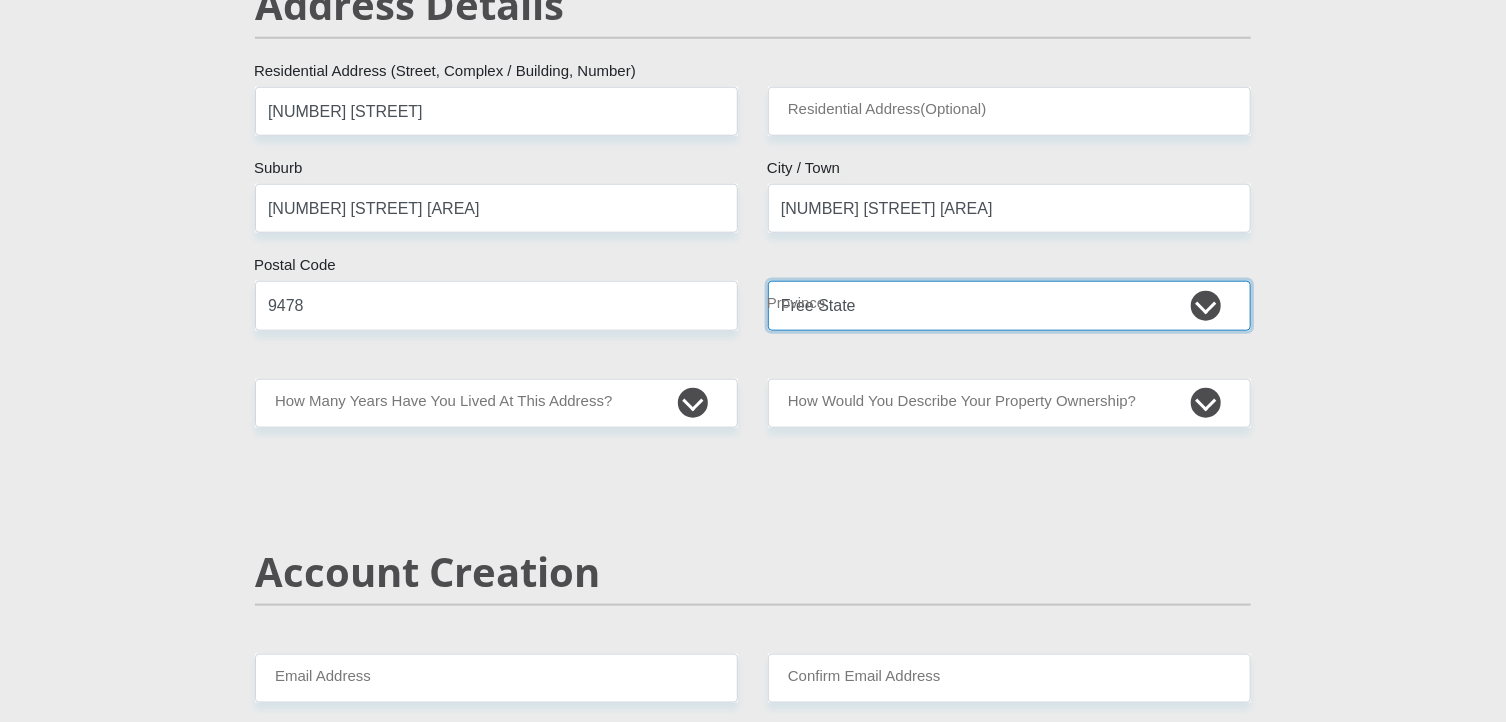 click on "Eastern Cape
Free State
Gauteng
KwaZulu-Natal
Limpopo
Mpumalanga
Northern Cape
North West
Western Cape" at bounding box center (1009, 305) 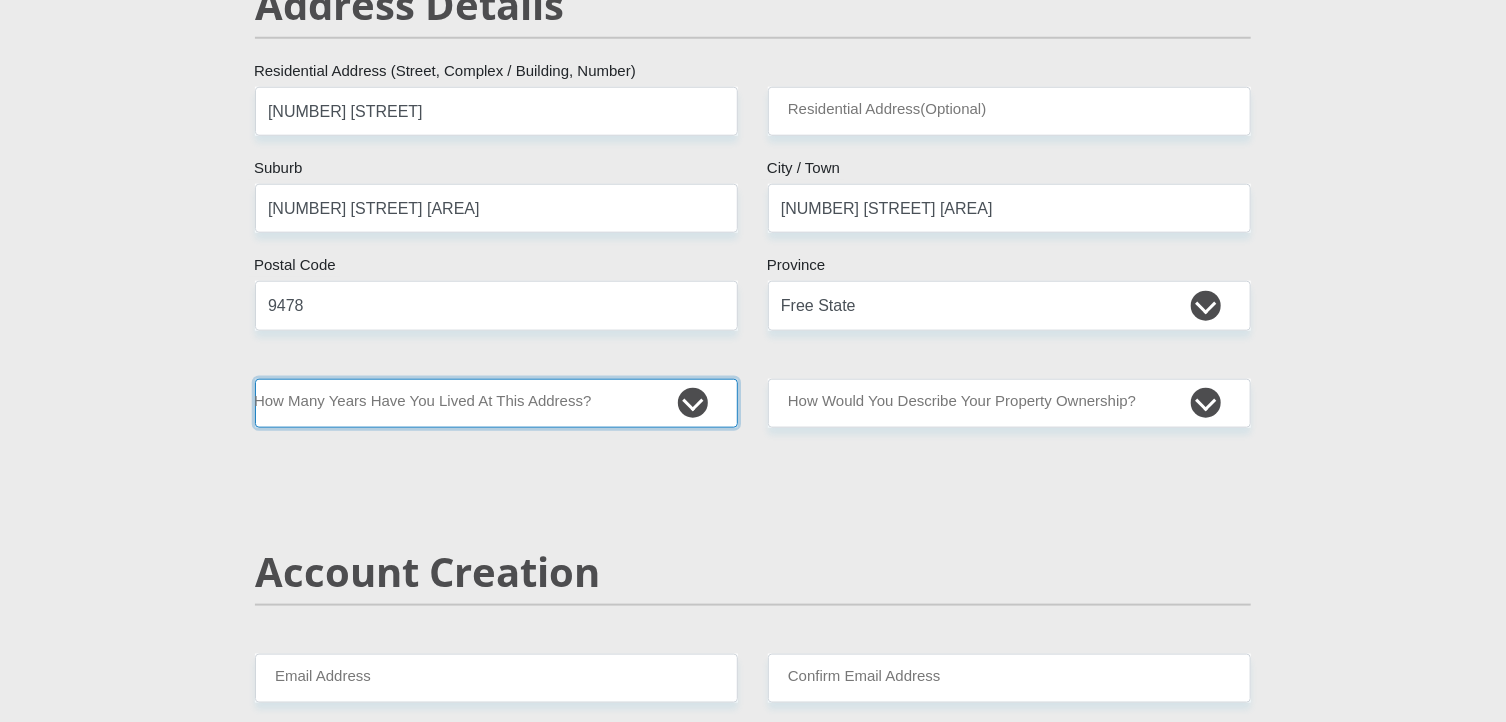 click on "less than 1 year
1-3 years
3-5 years
5+ years" at bounding box center (496, 403) 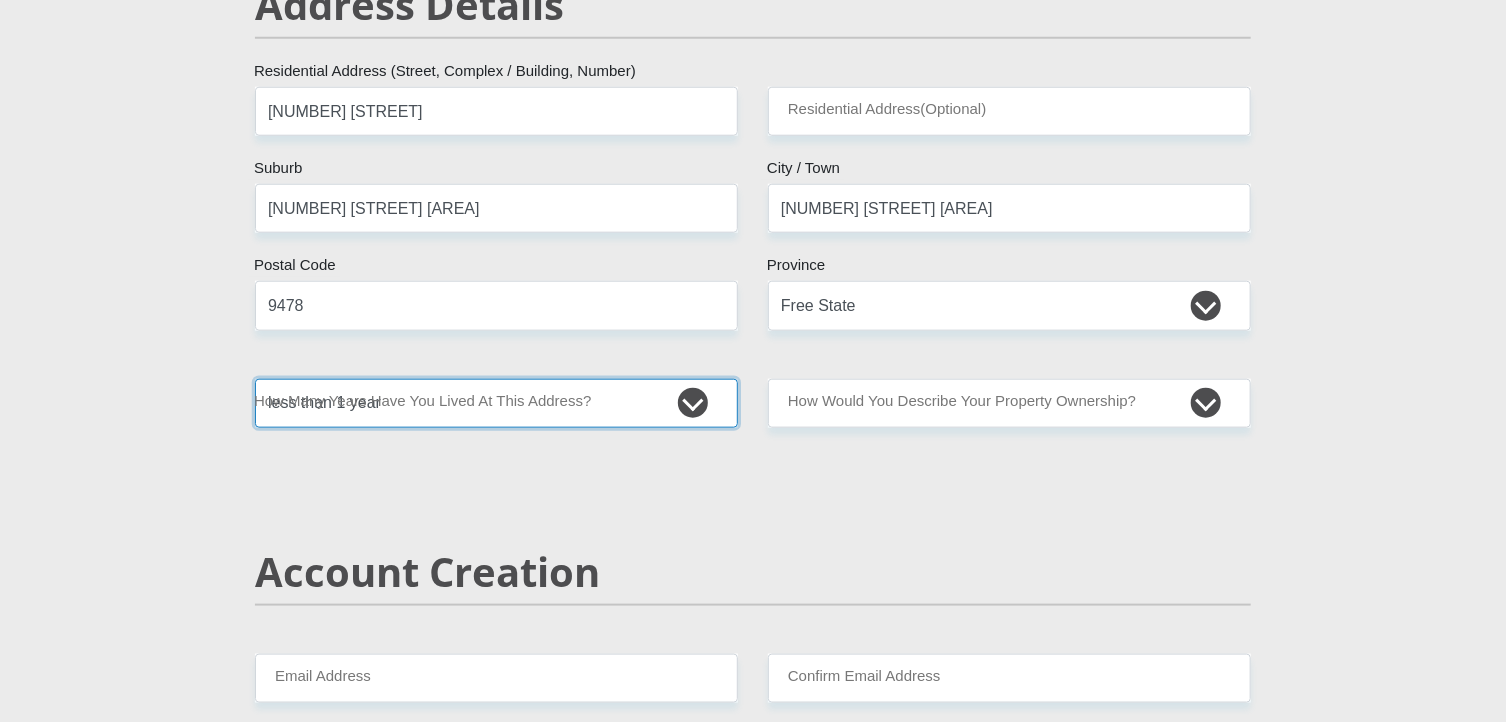 click on "less than 1 year
1-3 years
3-5 years
5+ years" at bounding box center (496, 403) 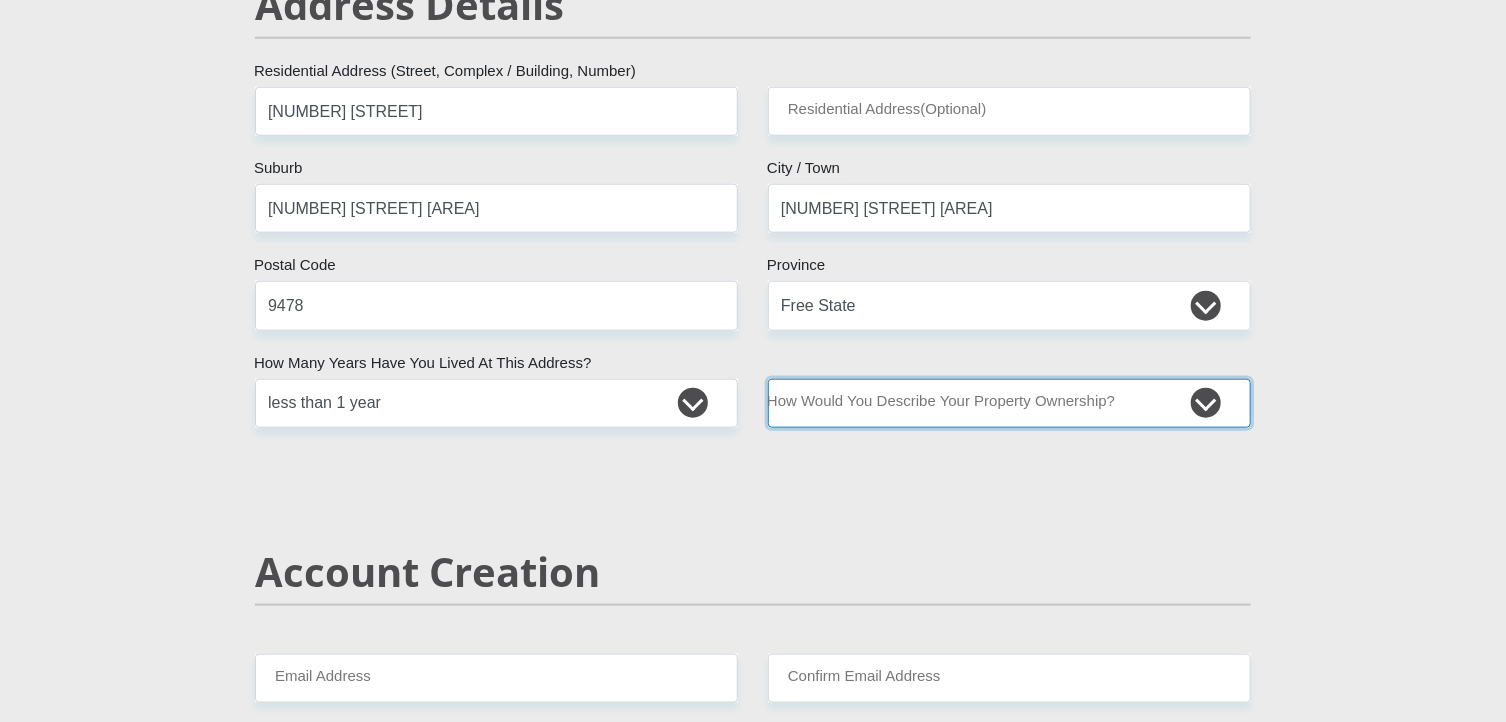 click on "Owned
Rented
Family Owned
Company Dwelling" at bounding box center (1009, 403) 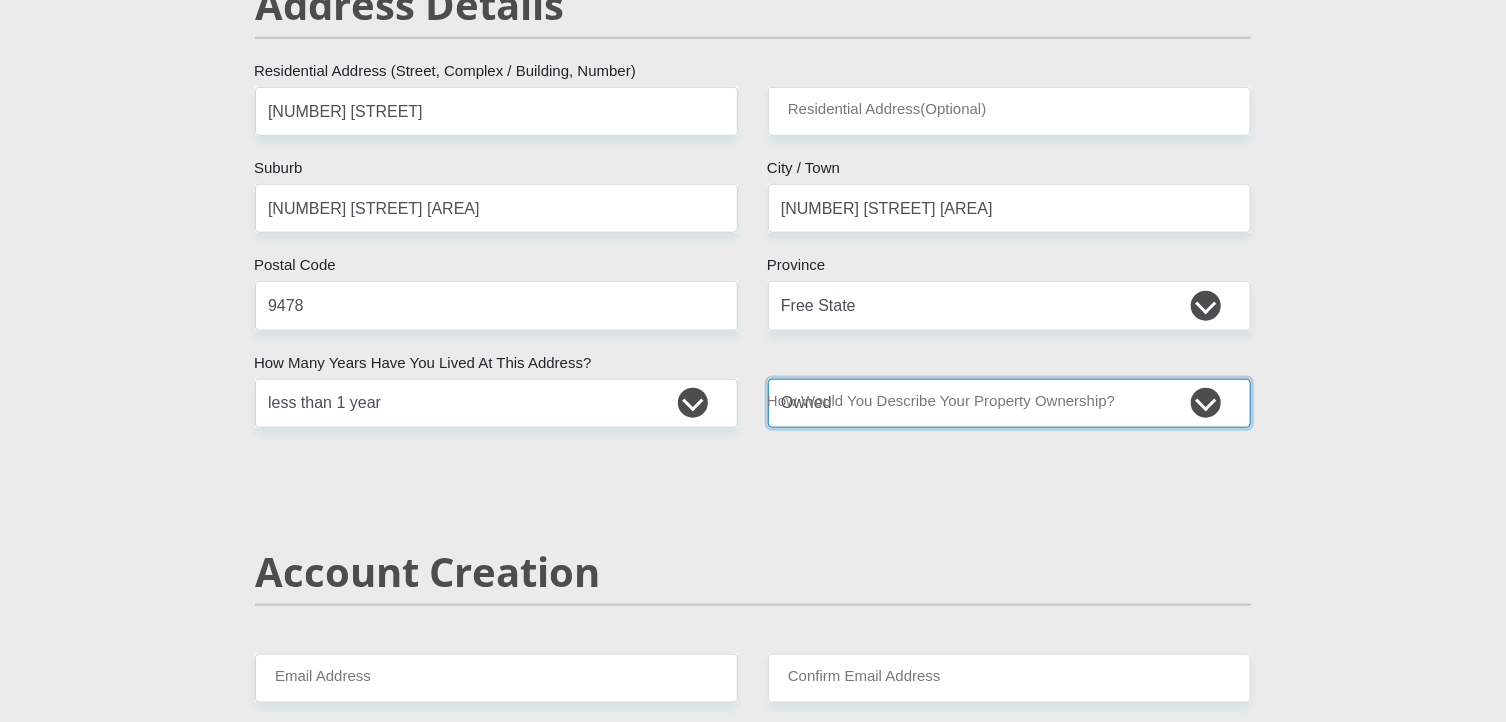click on "Owned
Rented
Family Owned
Company Dwelling" at bounding box center [1009, 403] 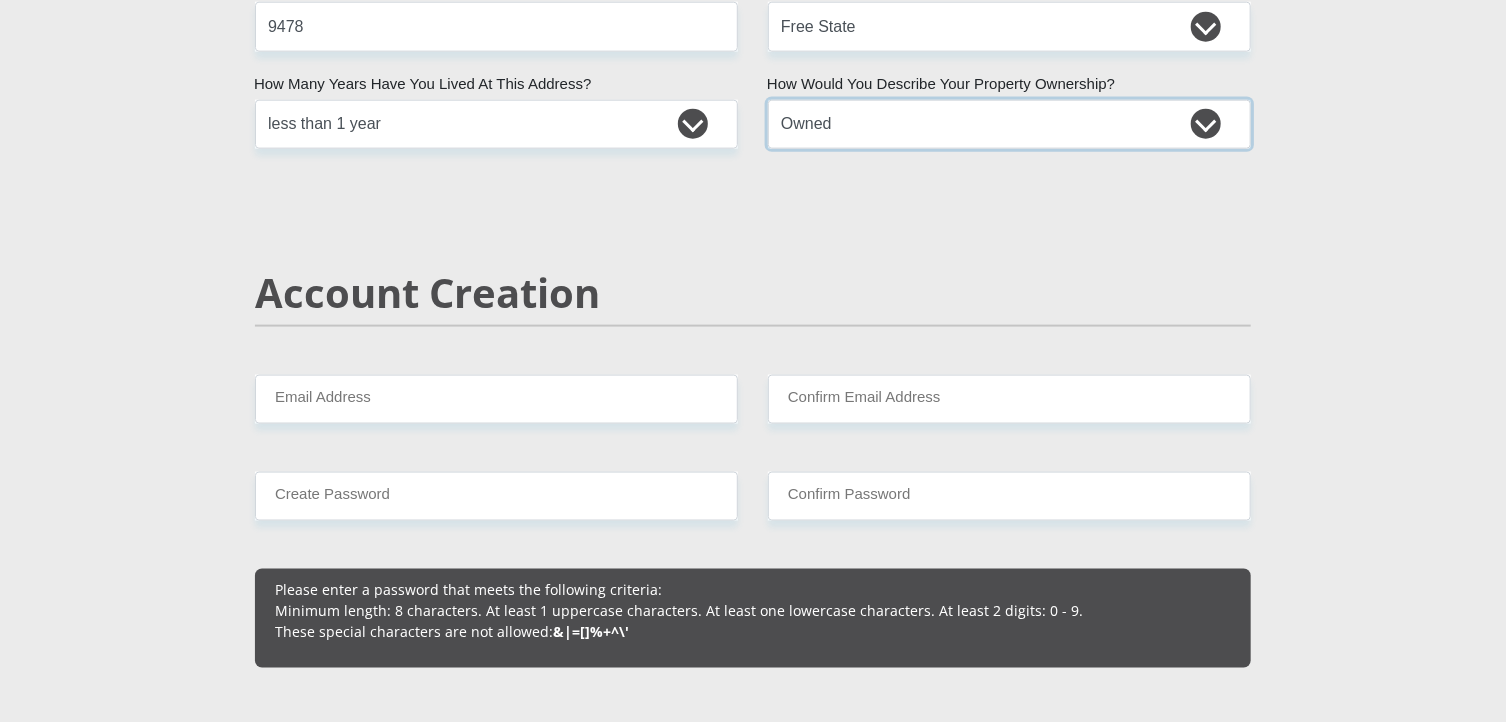 scroll, scrollTop: 1195, scrollLeft: 0, axis: vertical 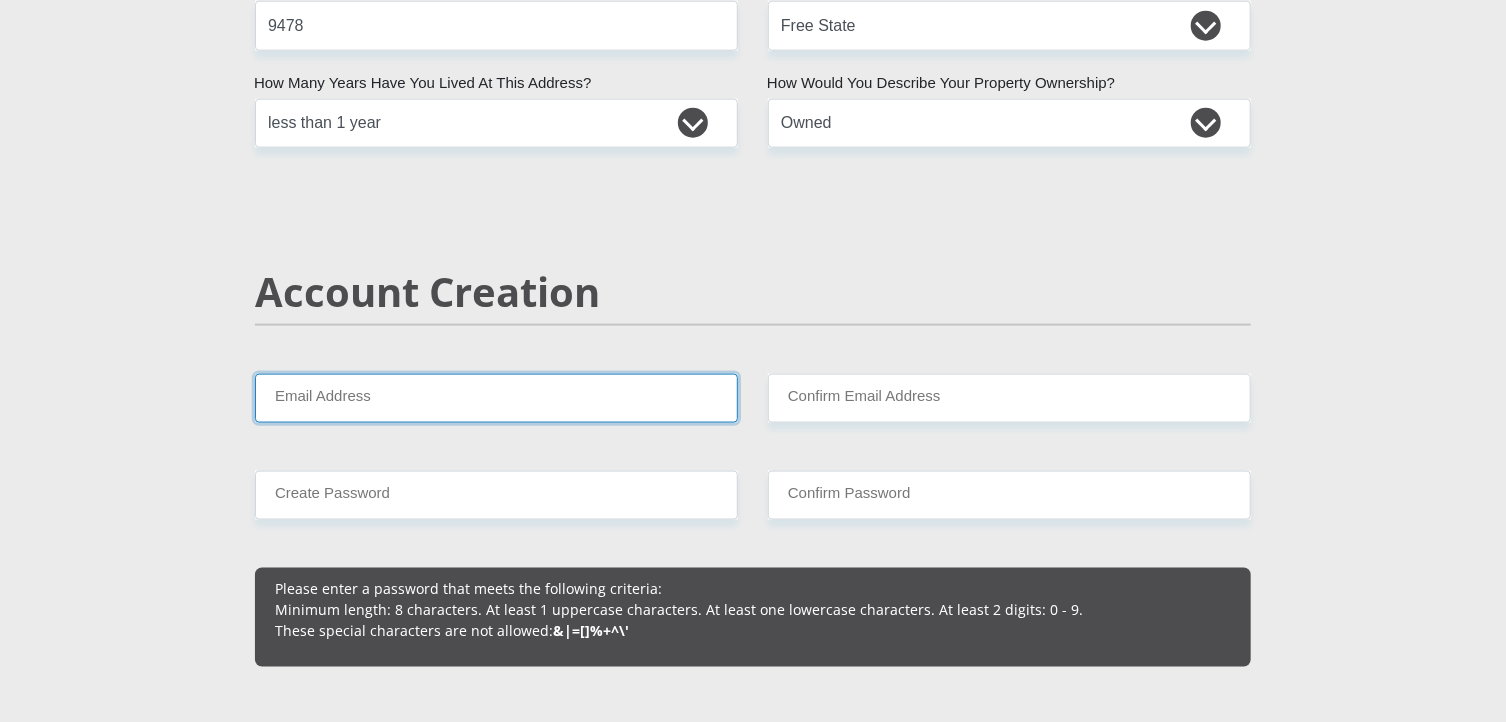 click on "Email Address" at bounding box center [496, 398] 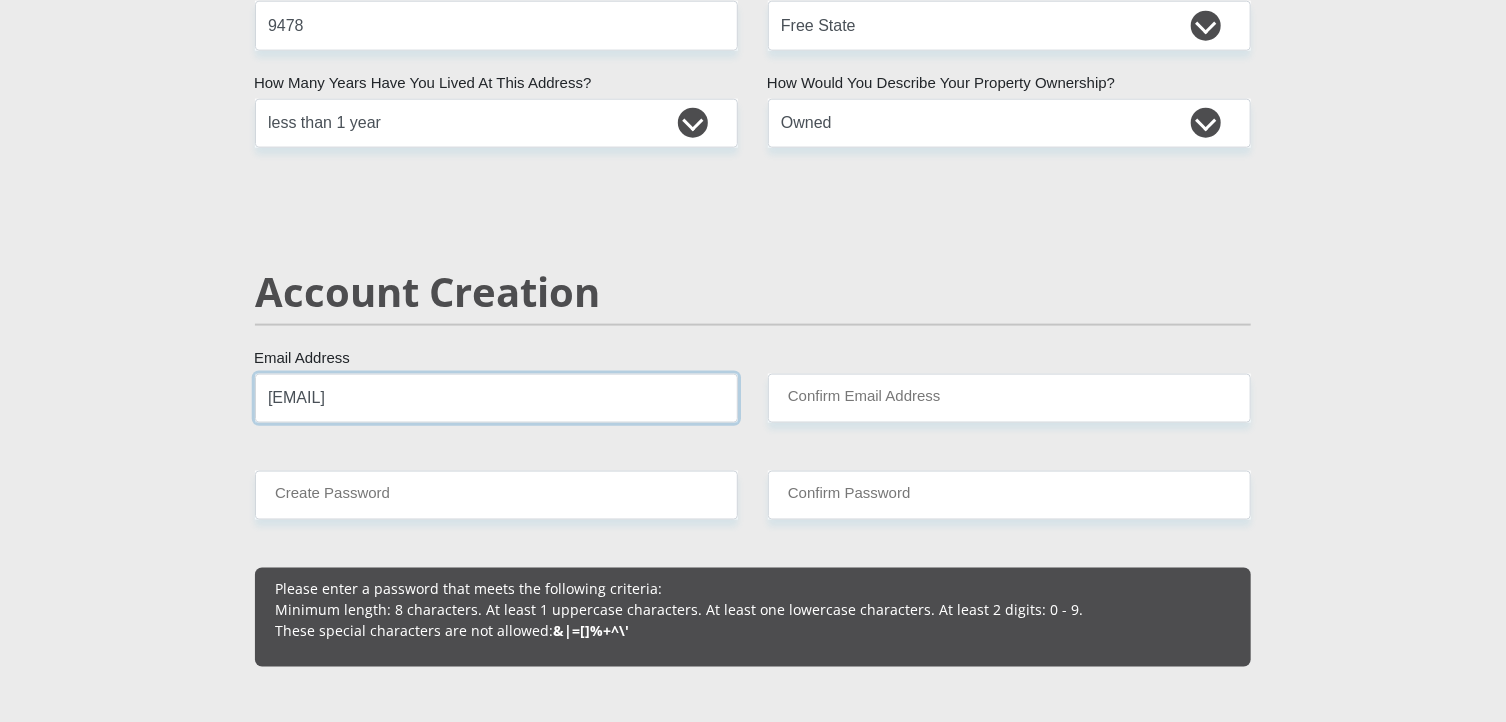 type on "[EMAIL]" 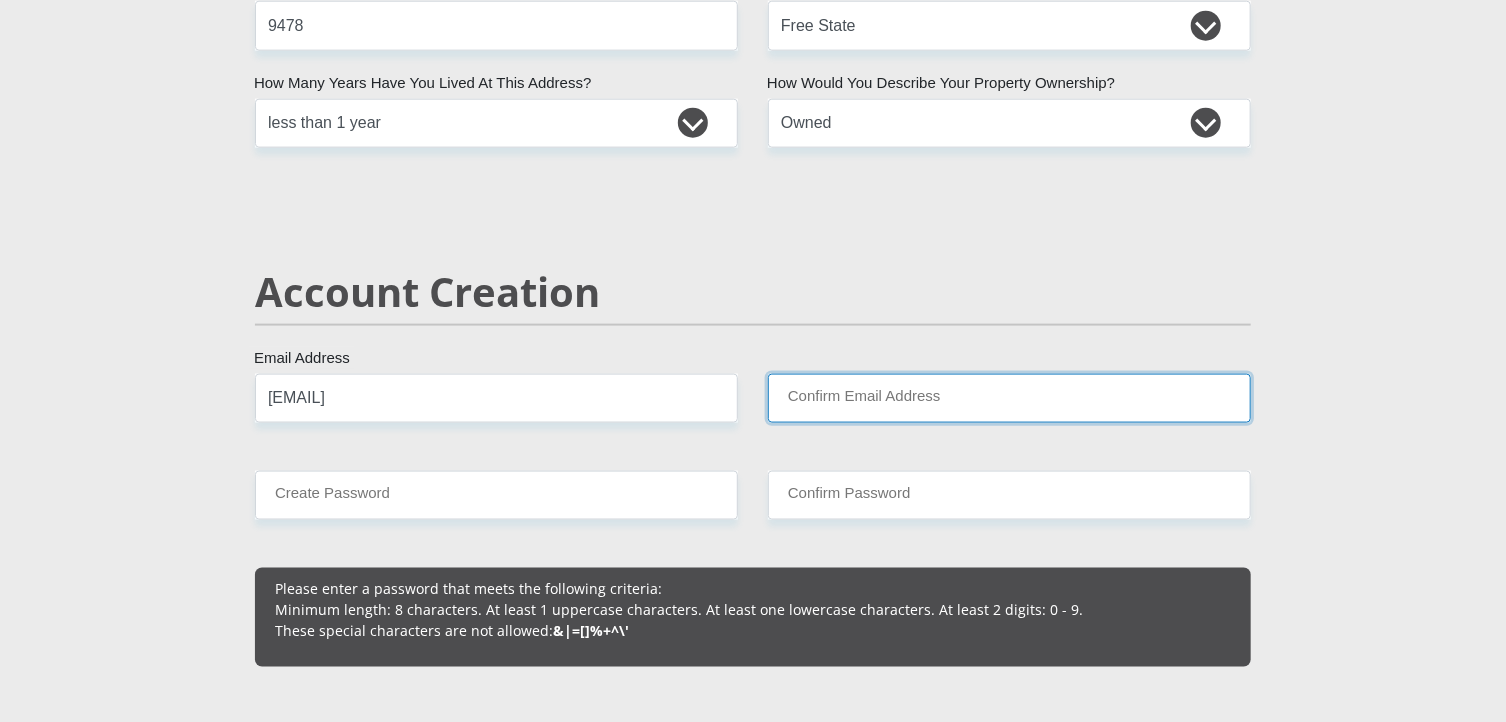 click on "Confirm Email Address" at bounding box center (1009, 398) 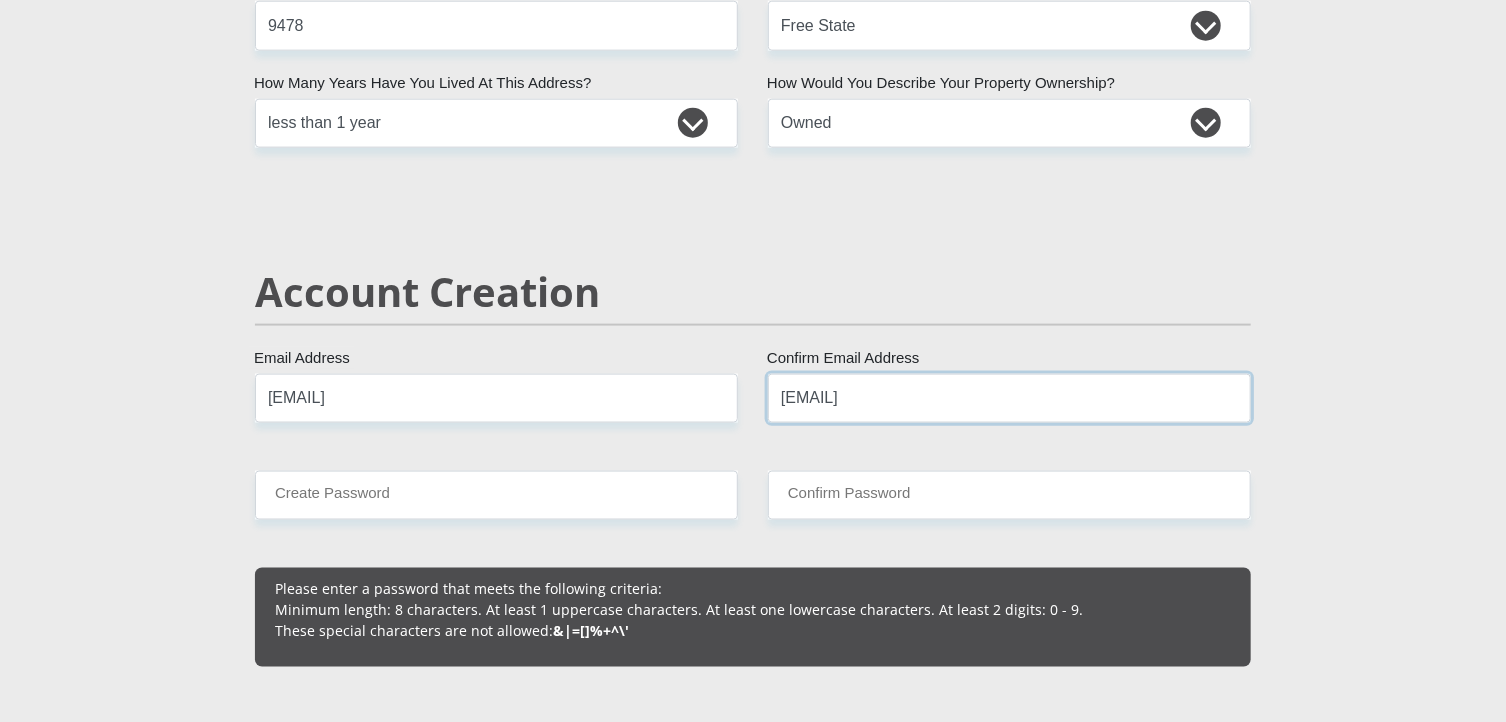 type on "[EMAIL]" 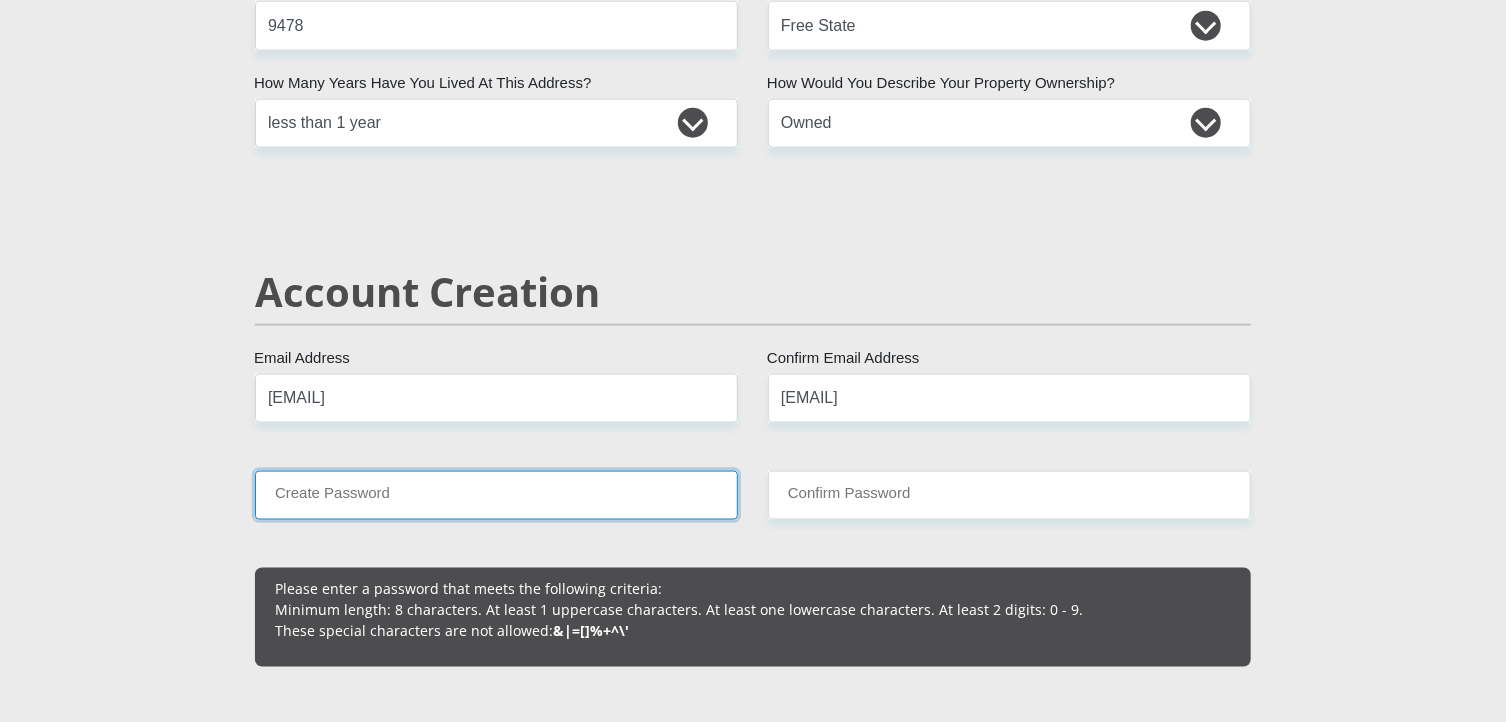 click on "Create Password" at bounding box center (496, 495) 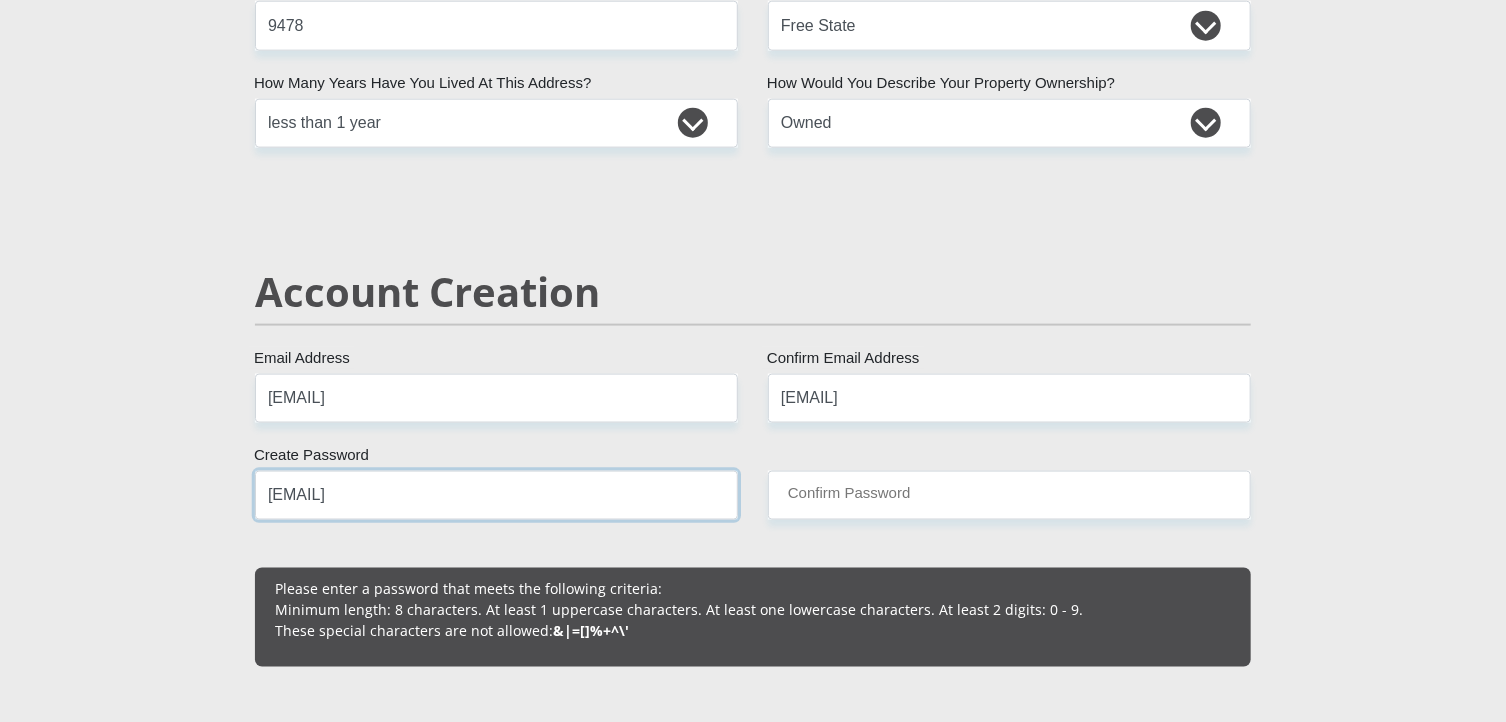 type on "[EMAIL]" 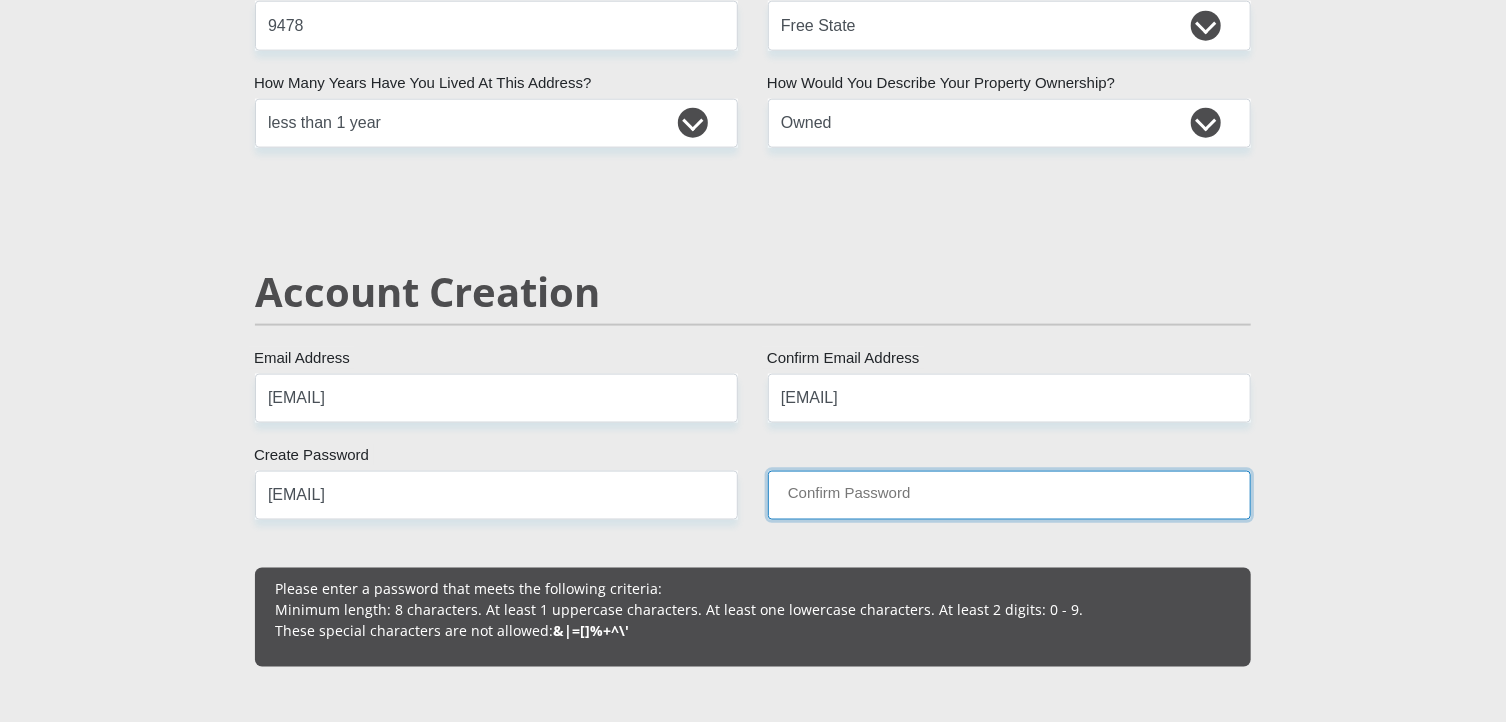 click on "Confirm Password" at bounding box center [1009, 495] 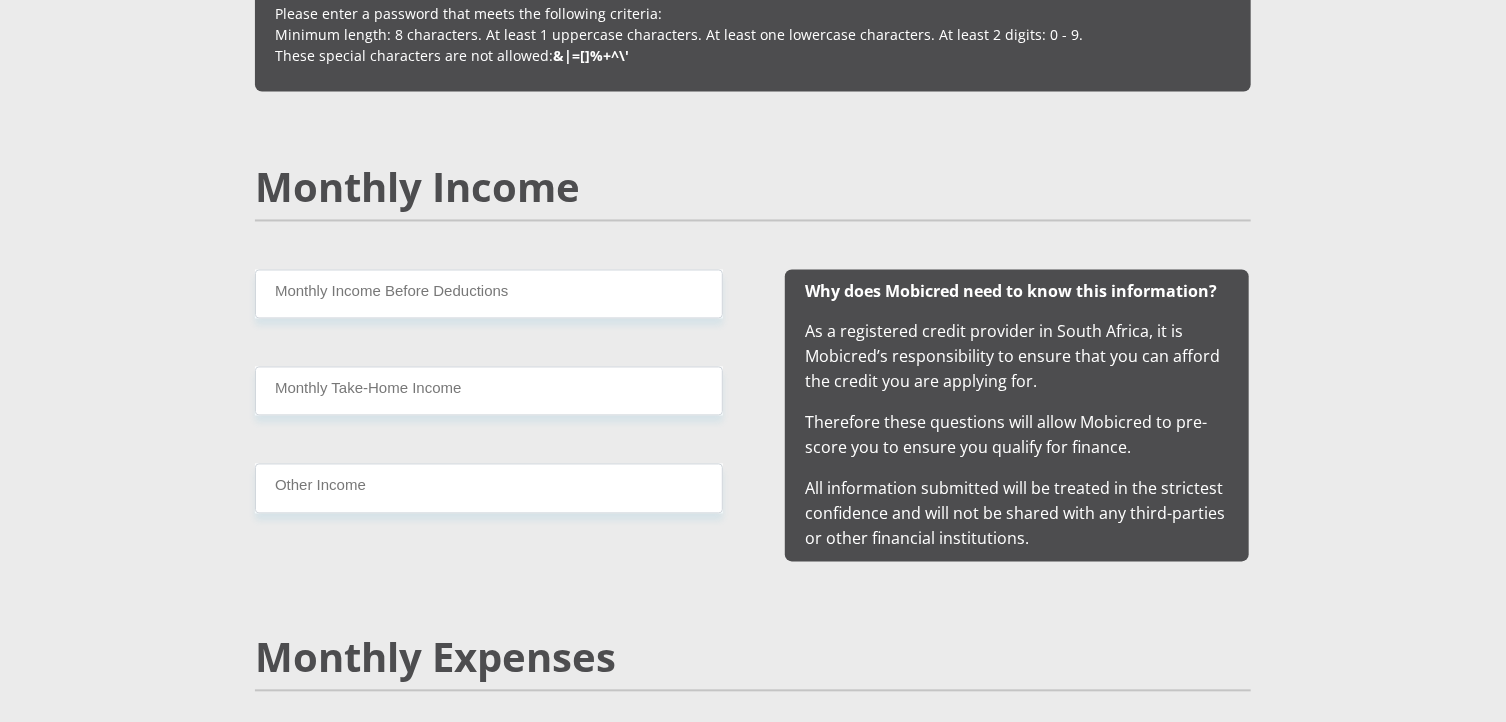 scroll, scrollTop: 1776, scrollLeft: 0, axis: vertical 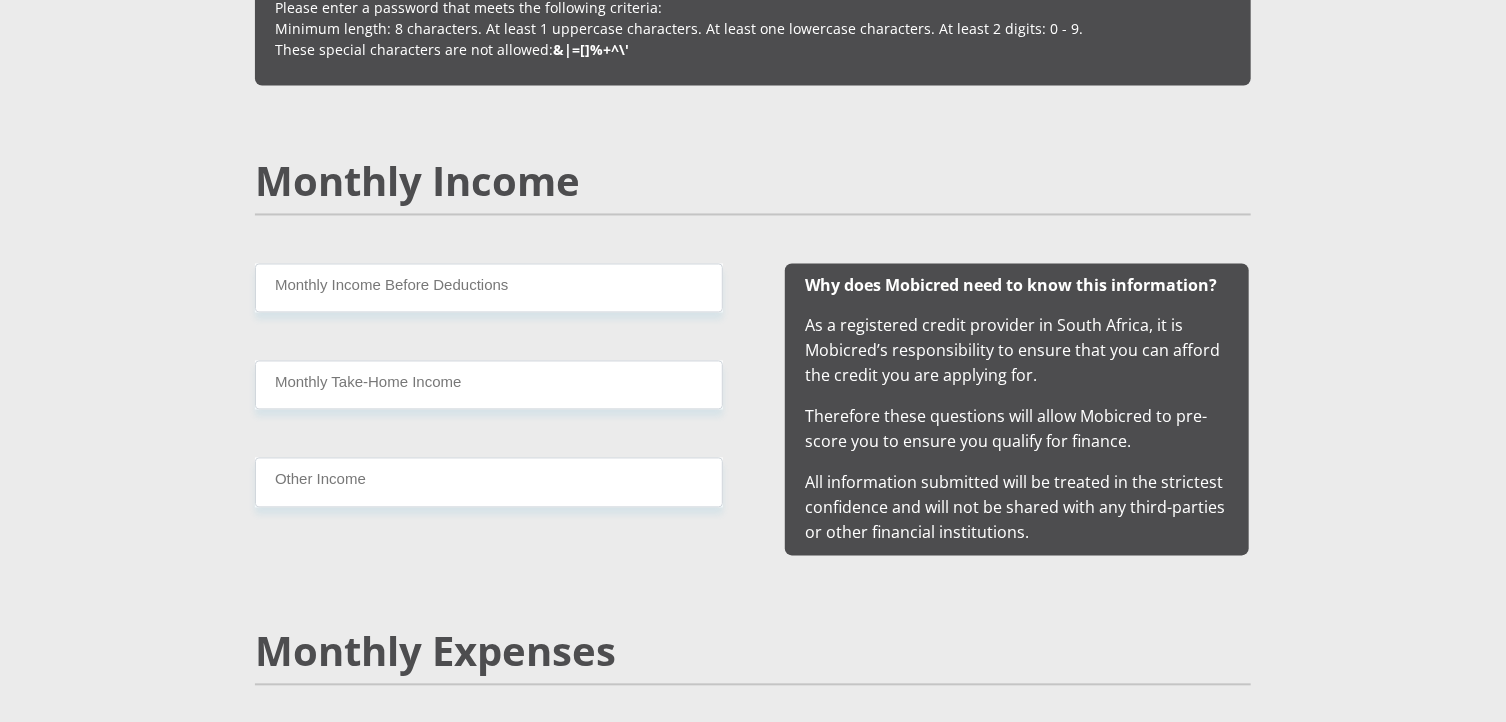 type on "[EMAIL]" 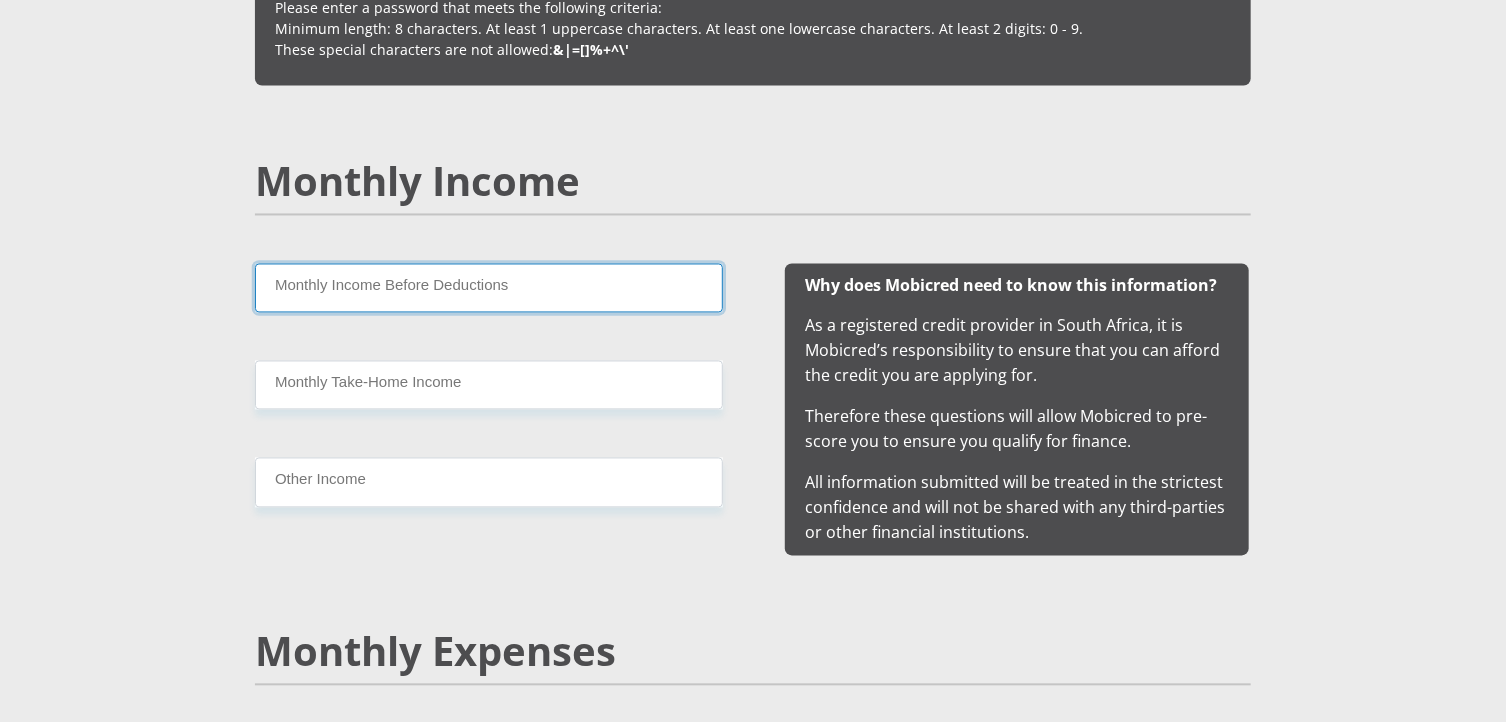 click on "Monthly Income Before Deductions" at bounding box center [489, 288] 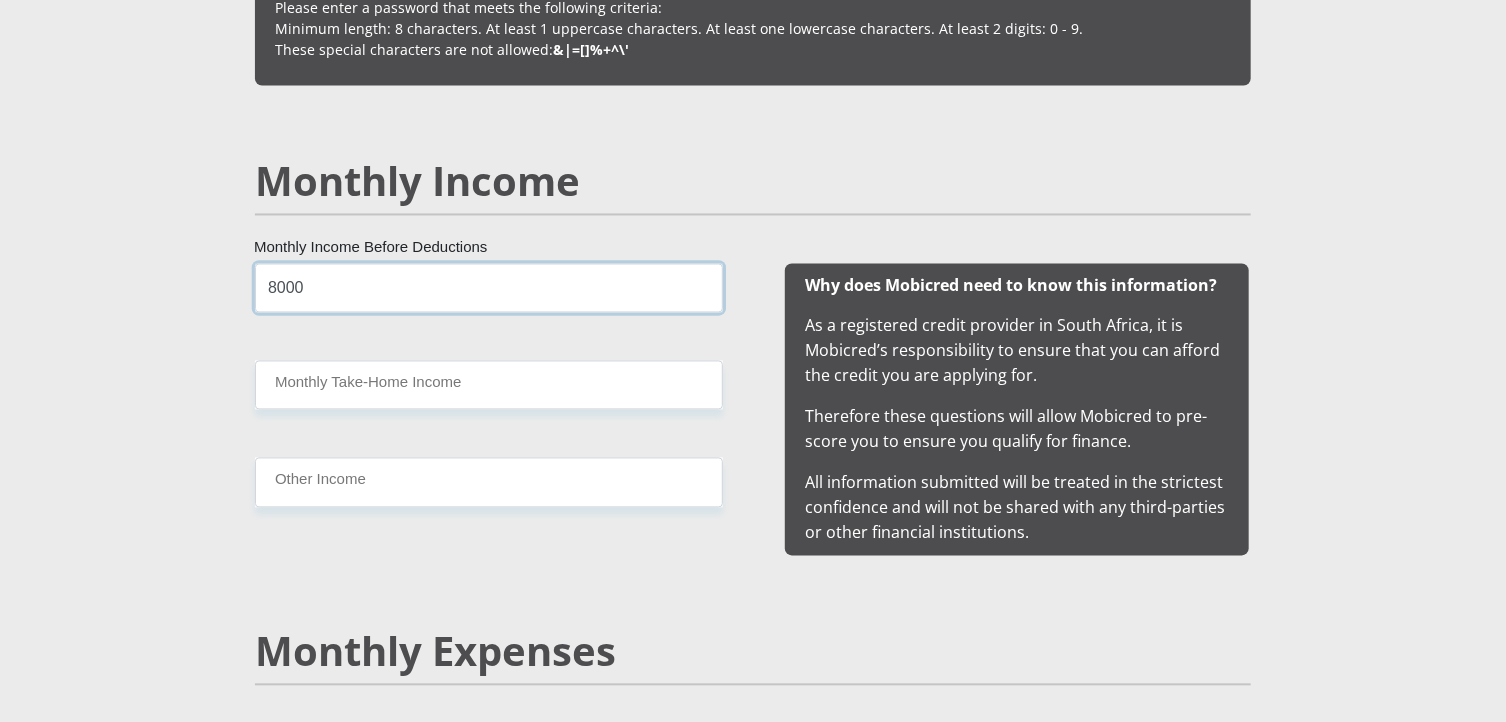 type on "8000" 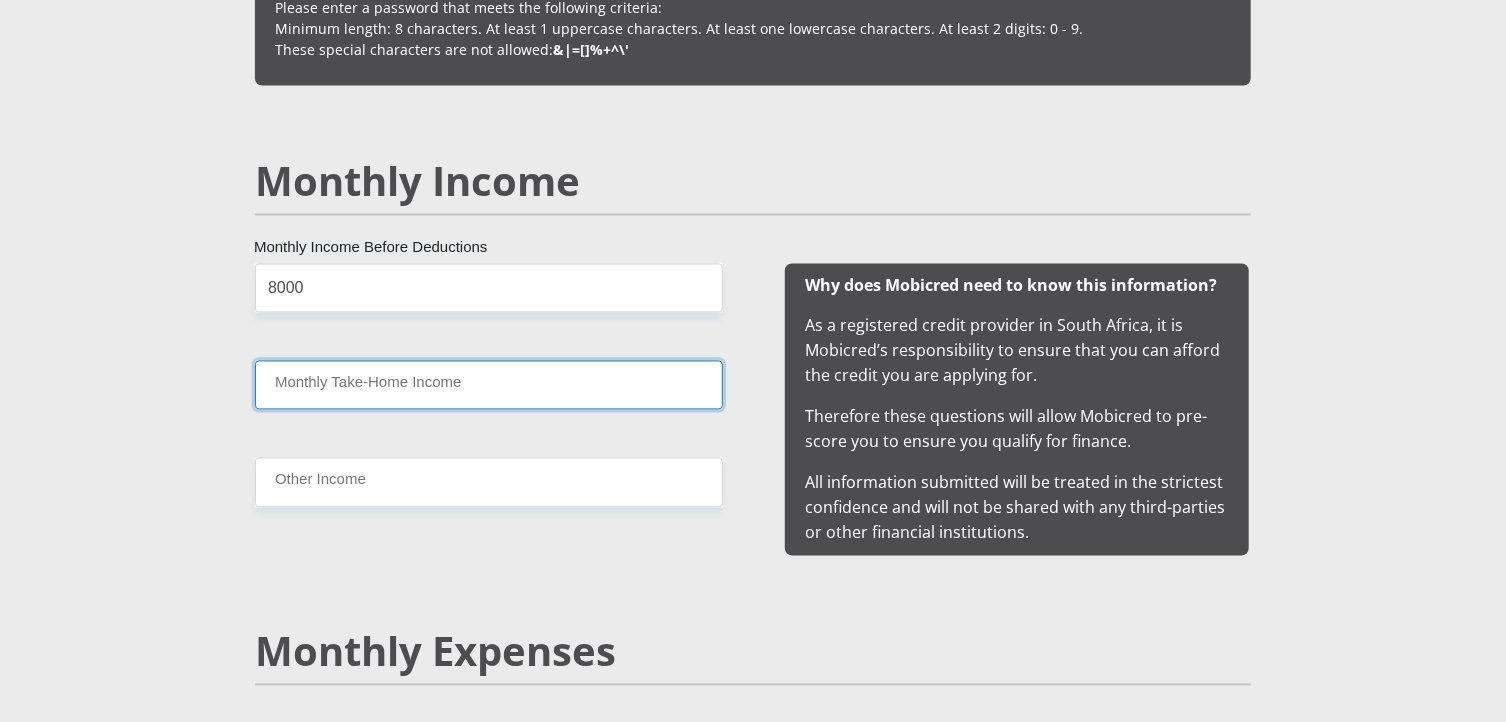 click on "Monthly Take-Home Income" at bounding box center [489, 385] 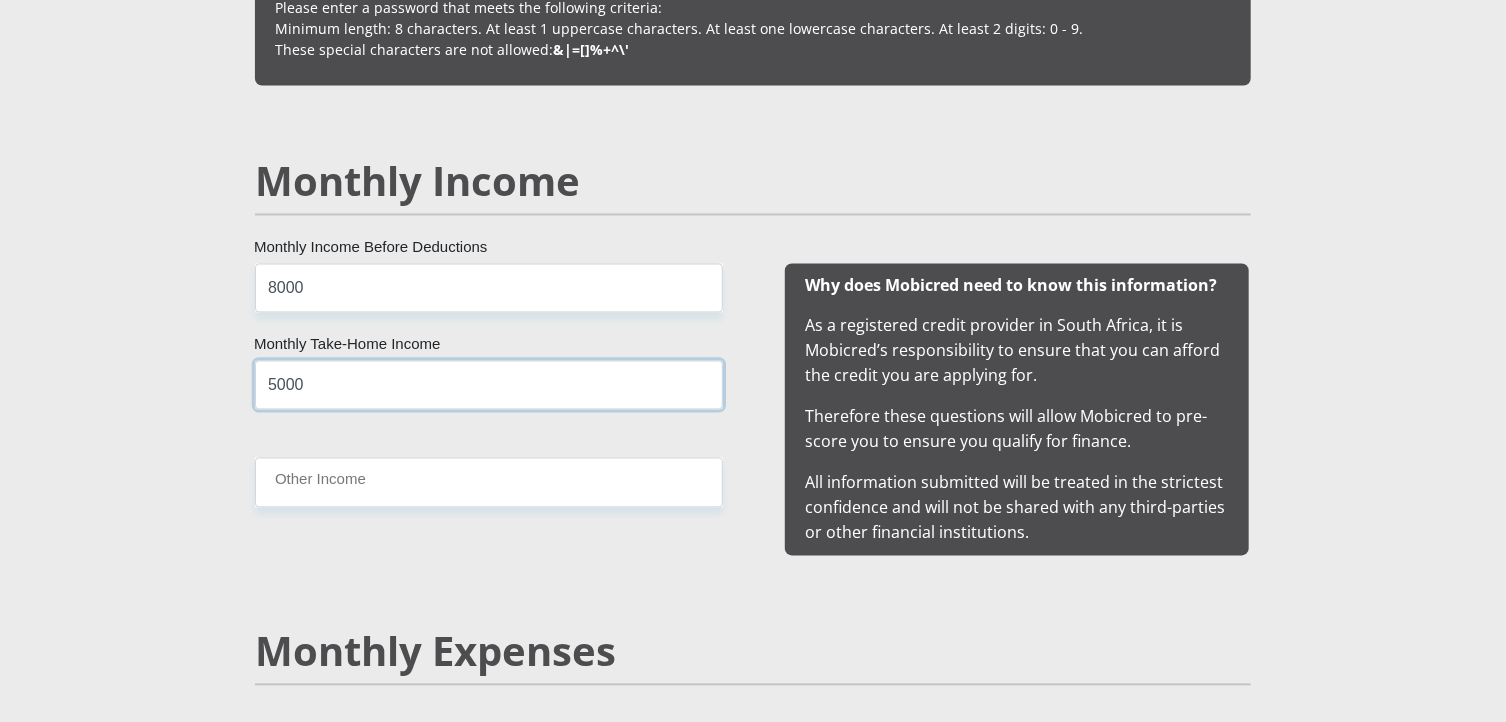 type on "5000" 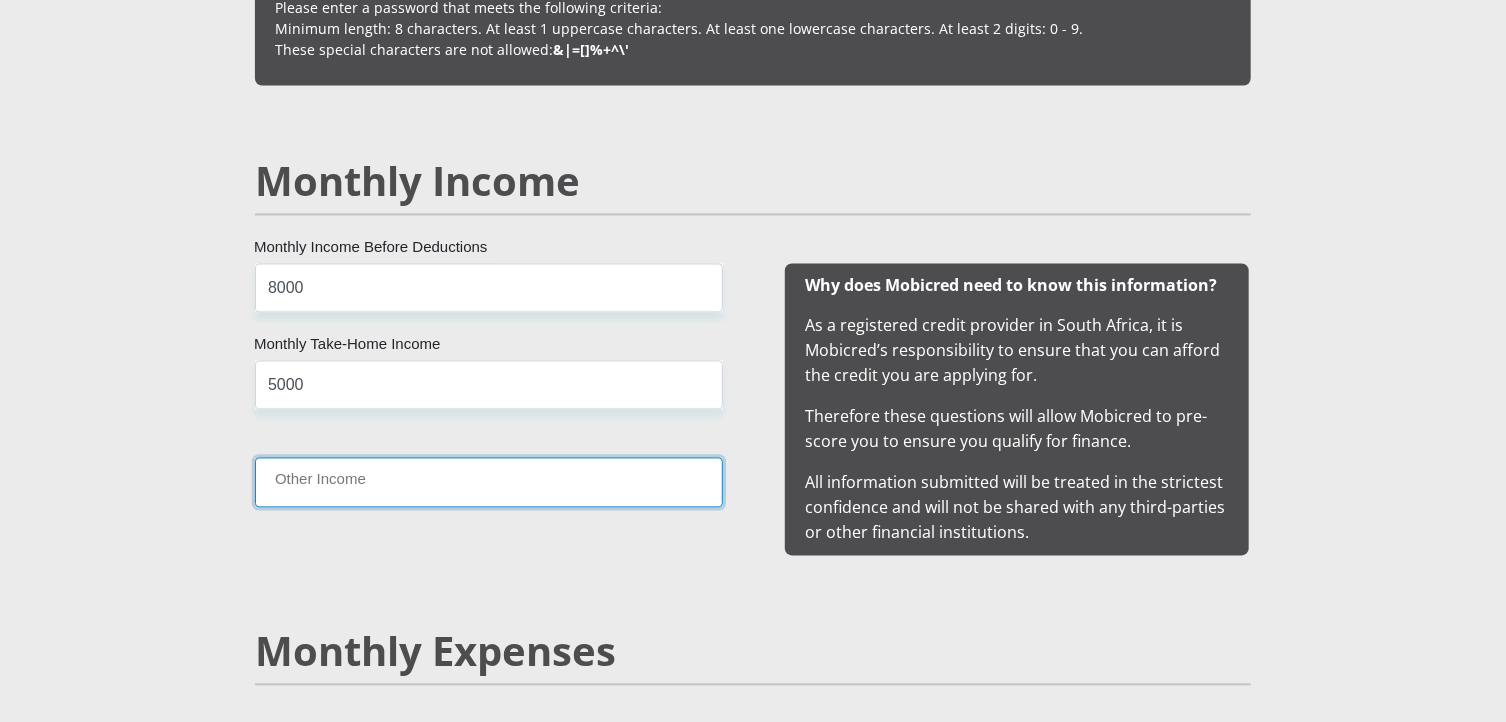 click on "Other Income" at bounding box center (489, 482) 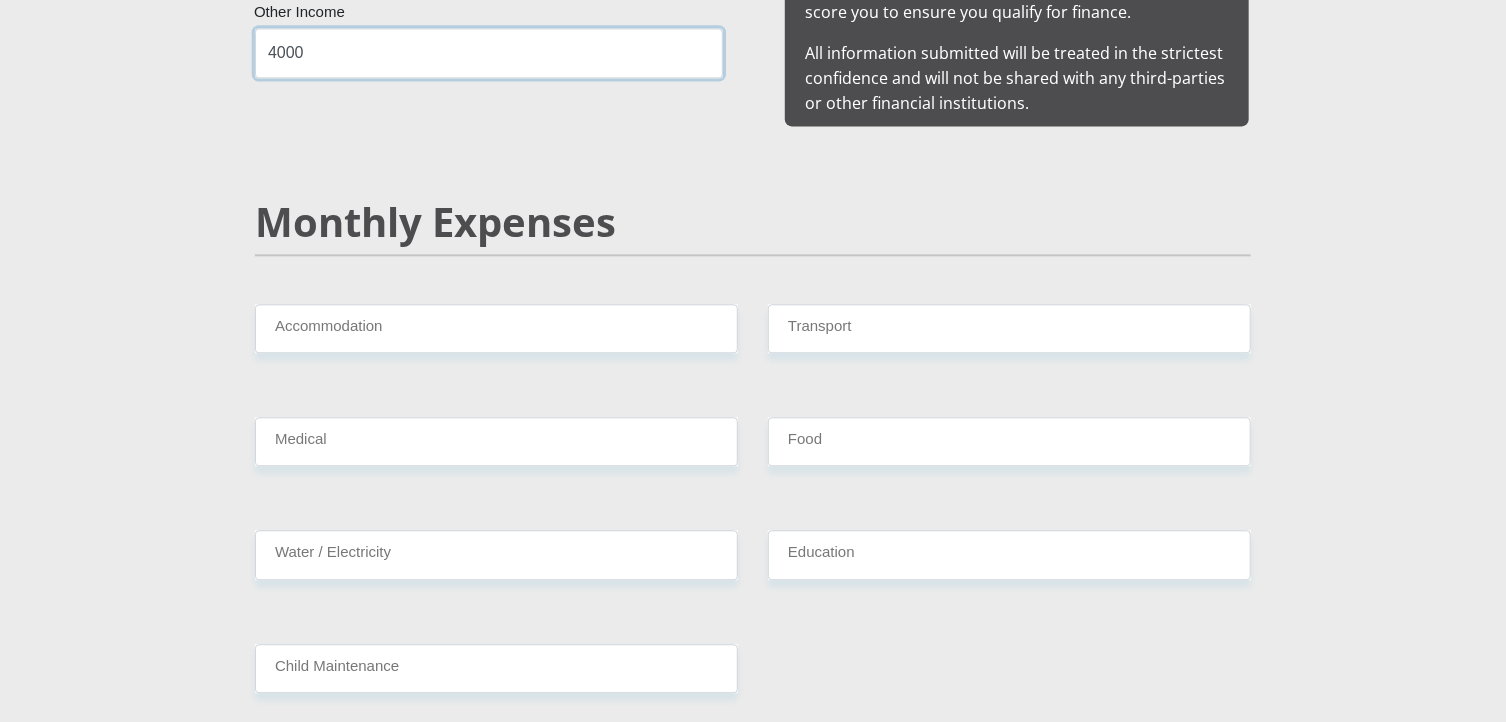 scroll, scrollTop: 2207, scrollLeft: 0, axis: vertical 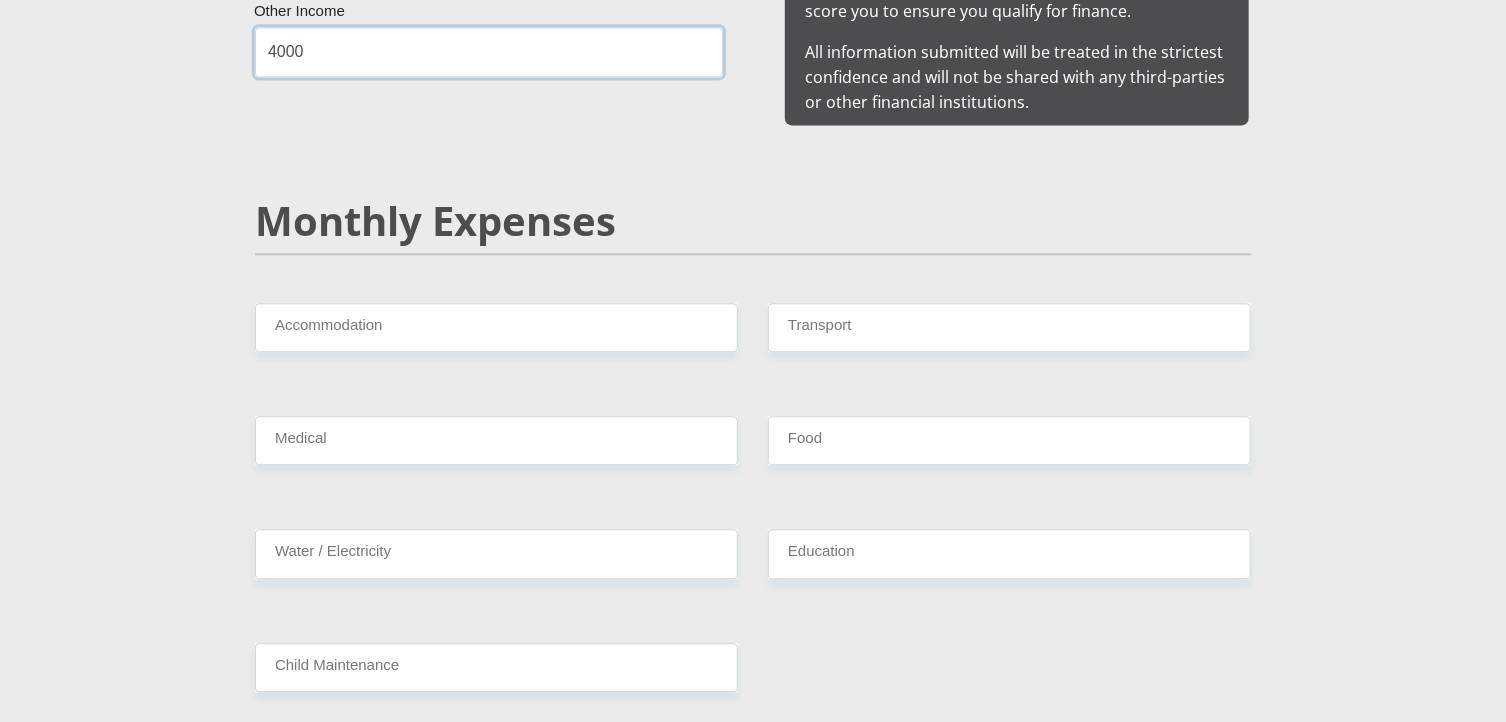 type on "4000" 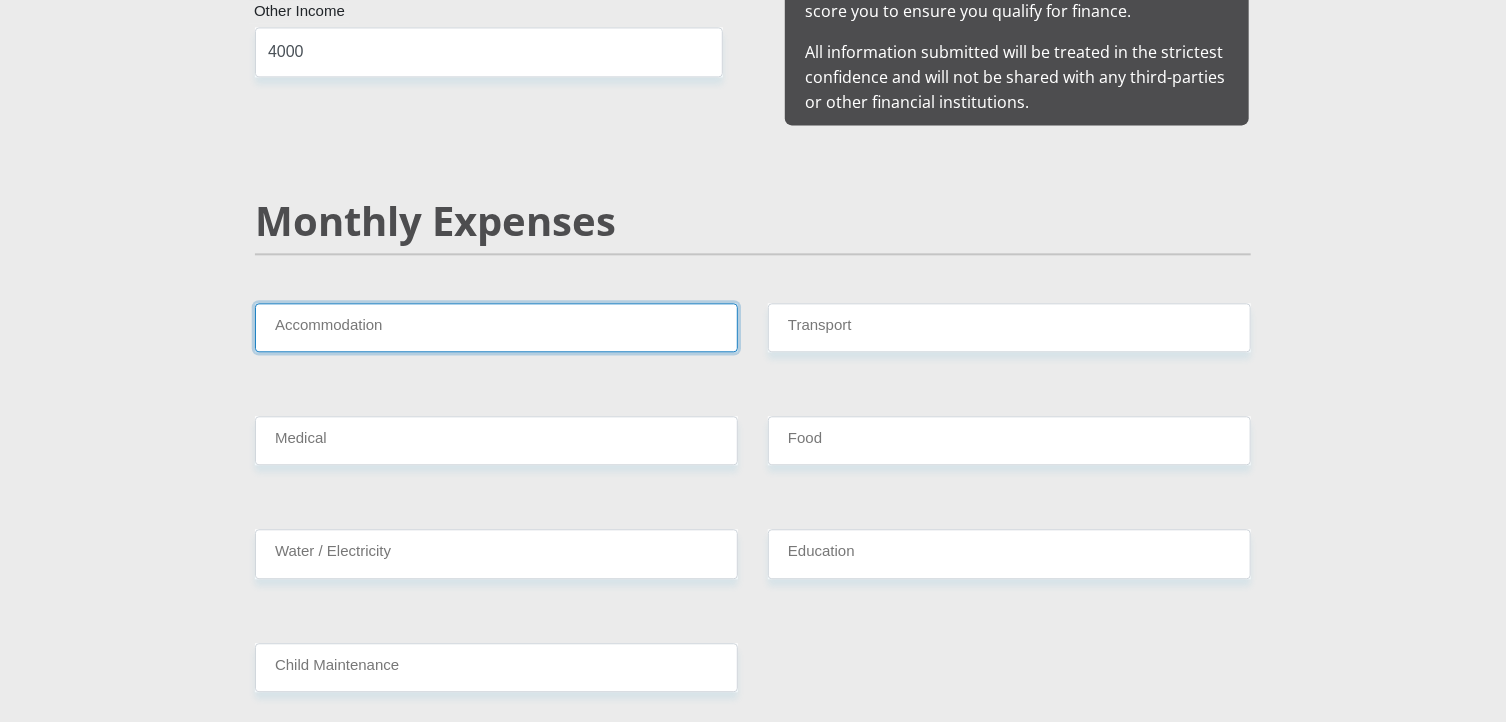 click on "Accommodation" at bounding box center (496, 327) 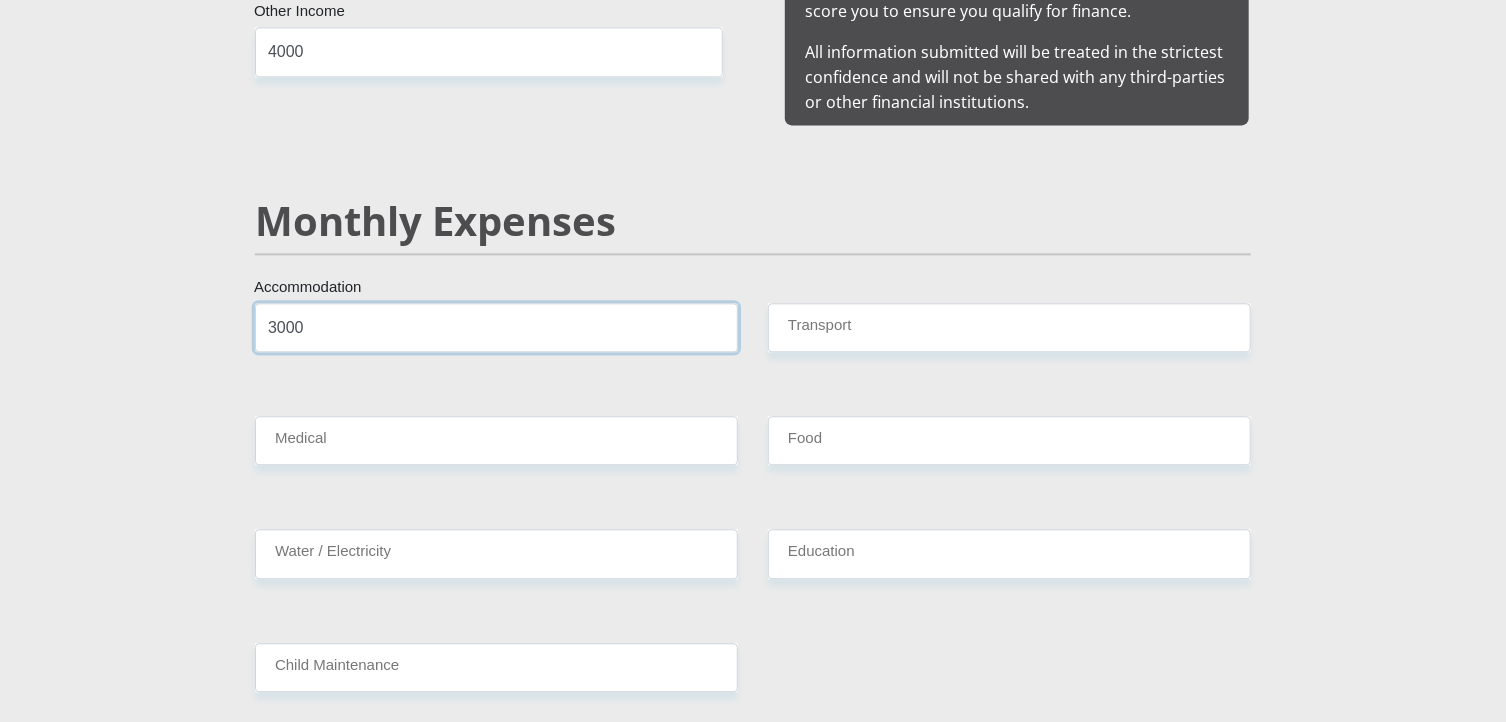 type on "3000" 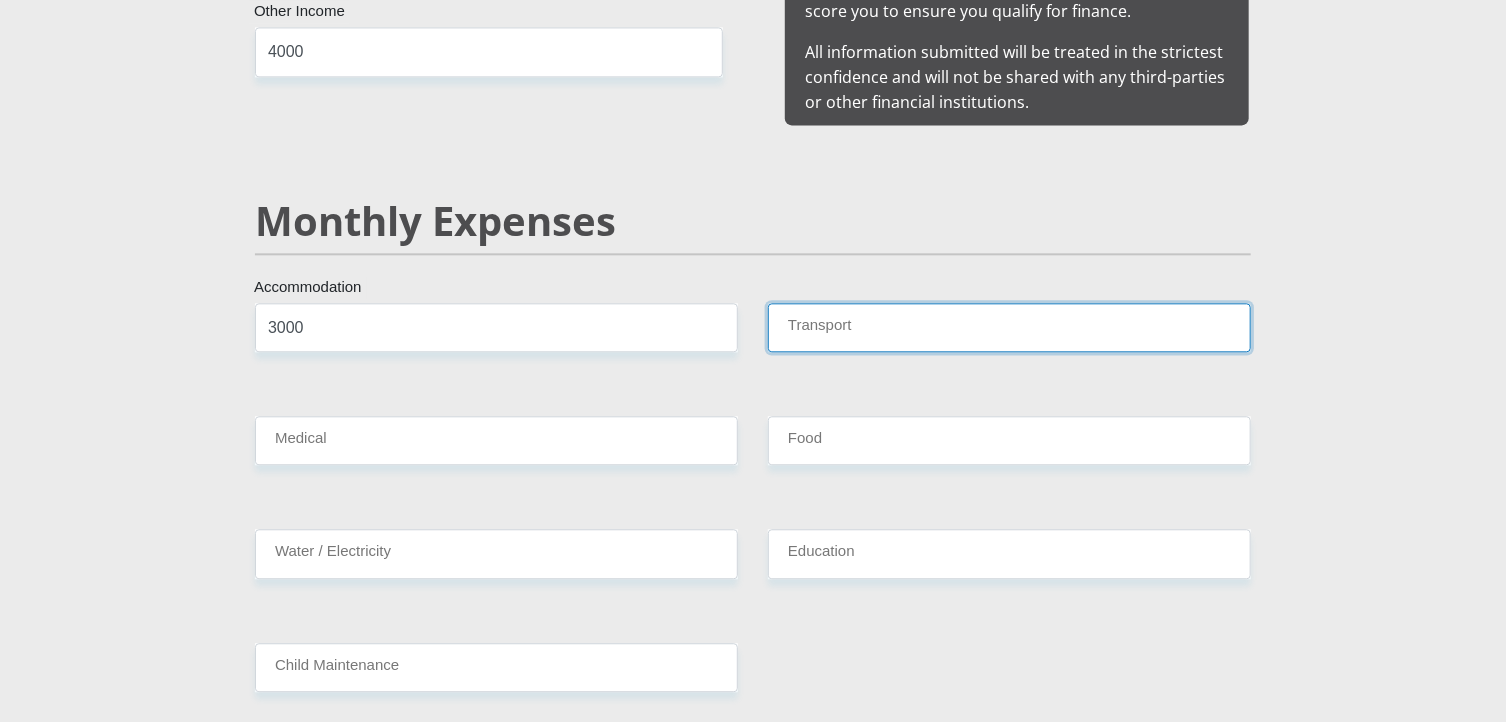 click on "Transport" at bounding box center [1009, 327] 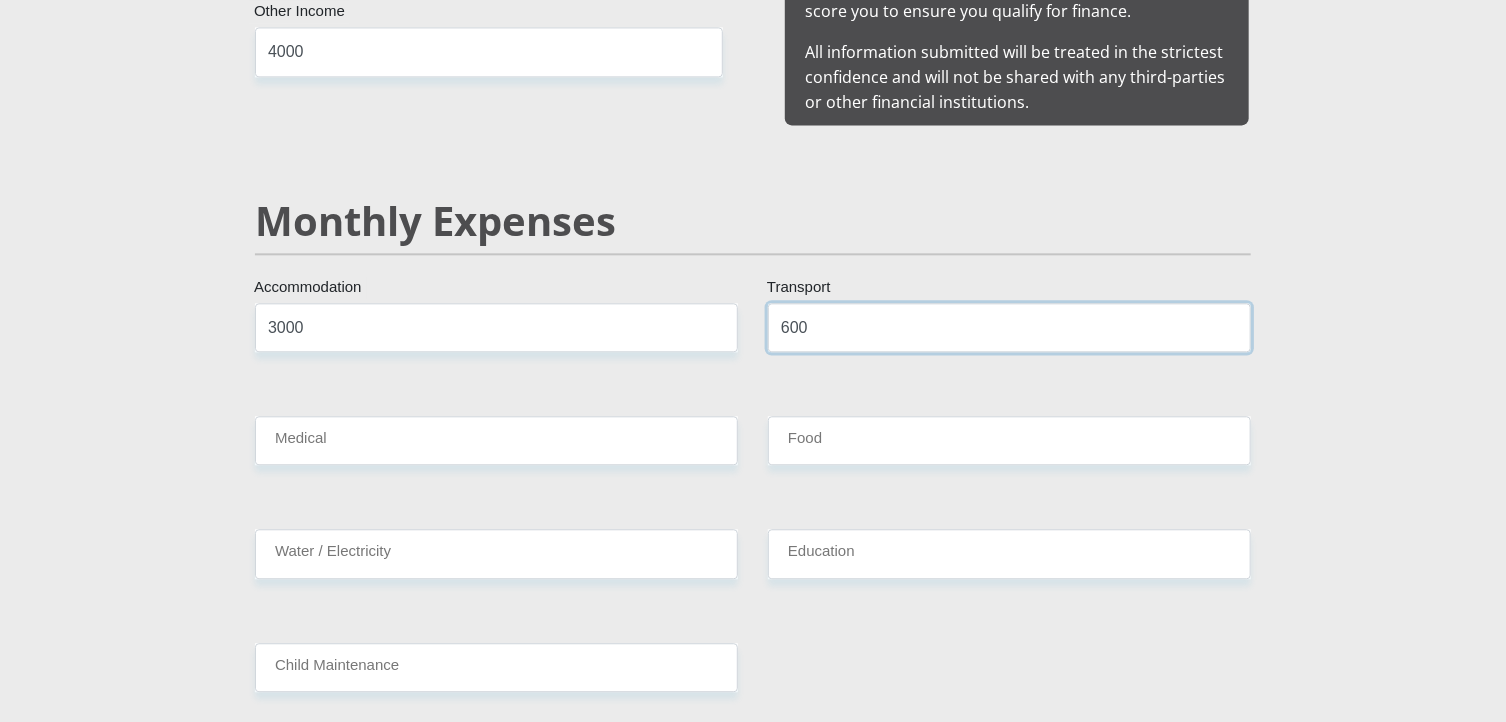 type on "600" 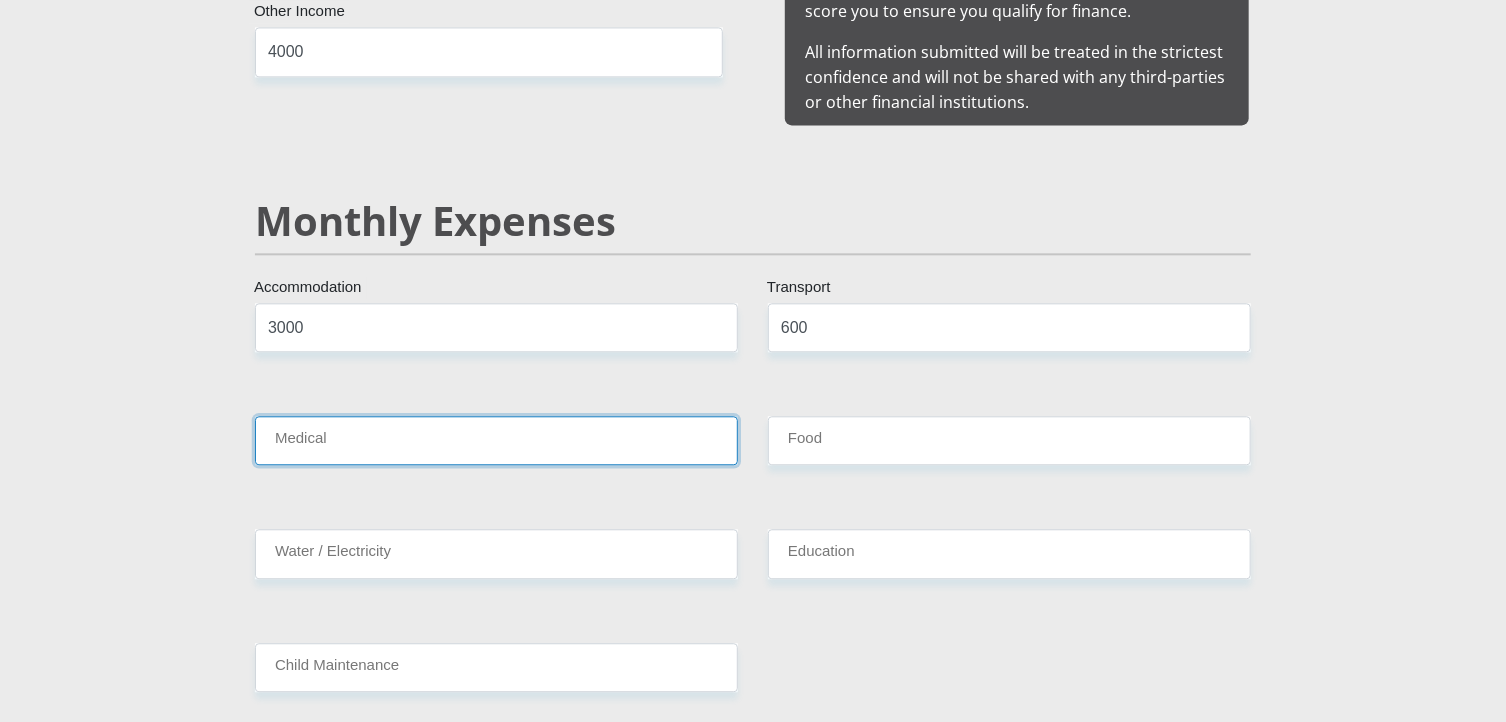 click on "Medical" at bounding box center (496, 440) 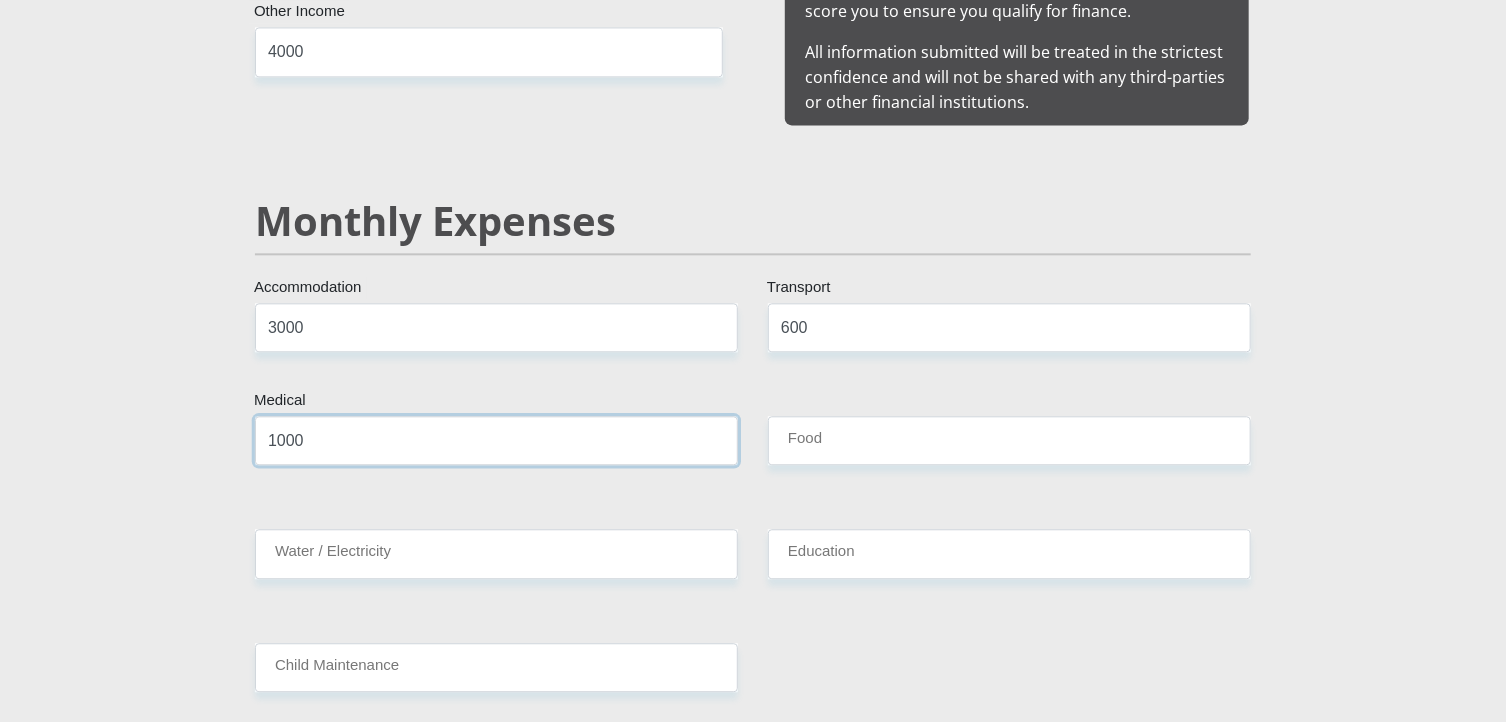 type on "1000" 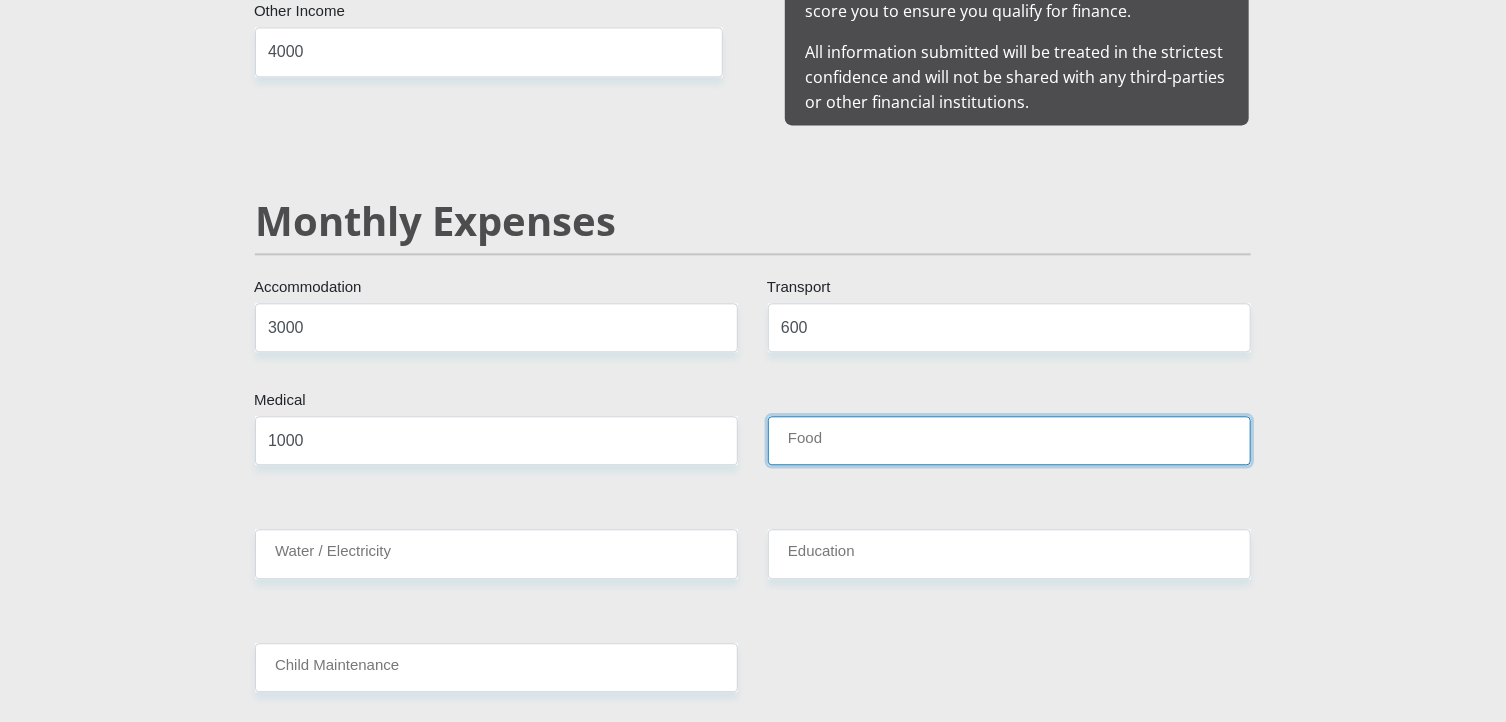 click on "Food" at bounding box center [1009, 440] 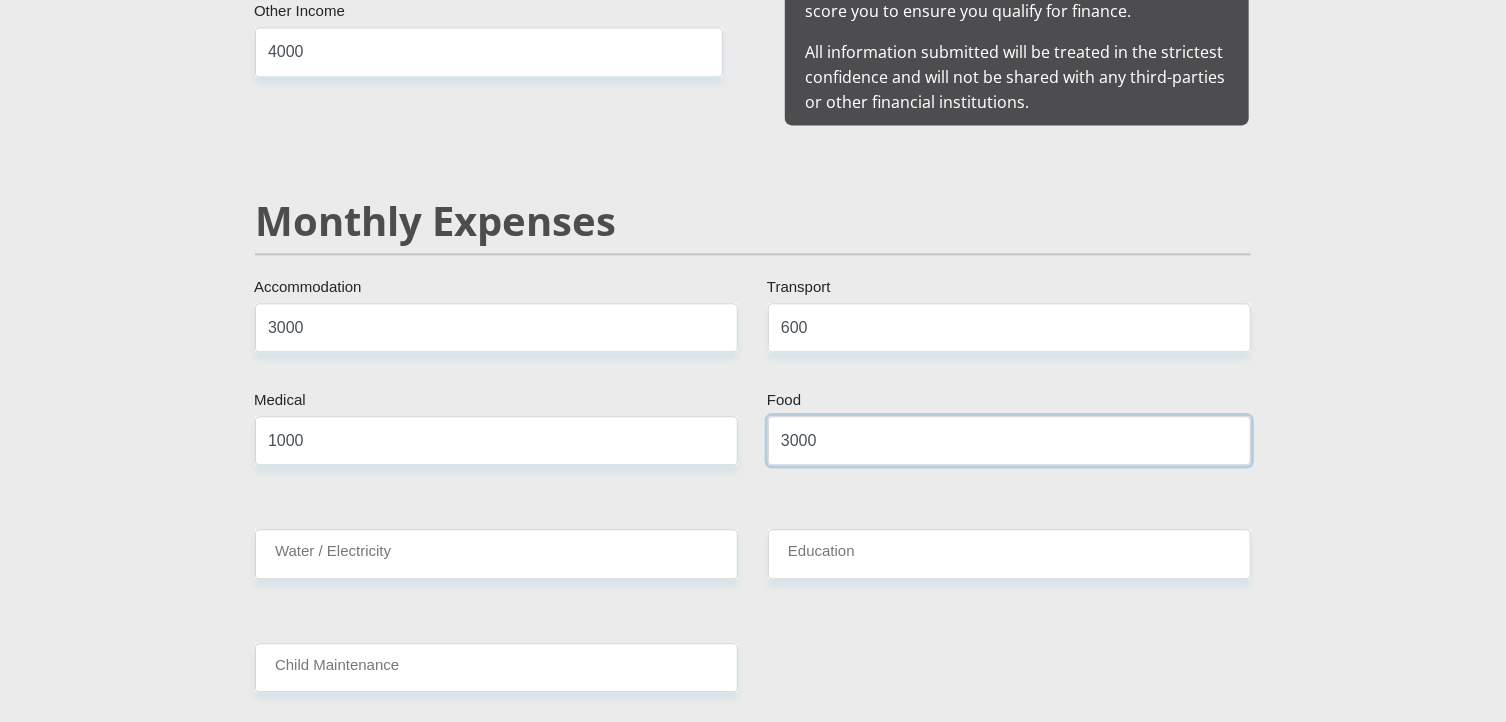type on "3000" 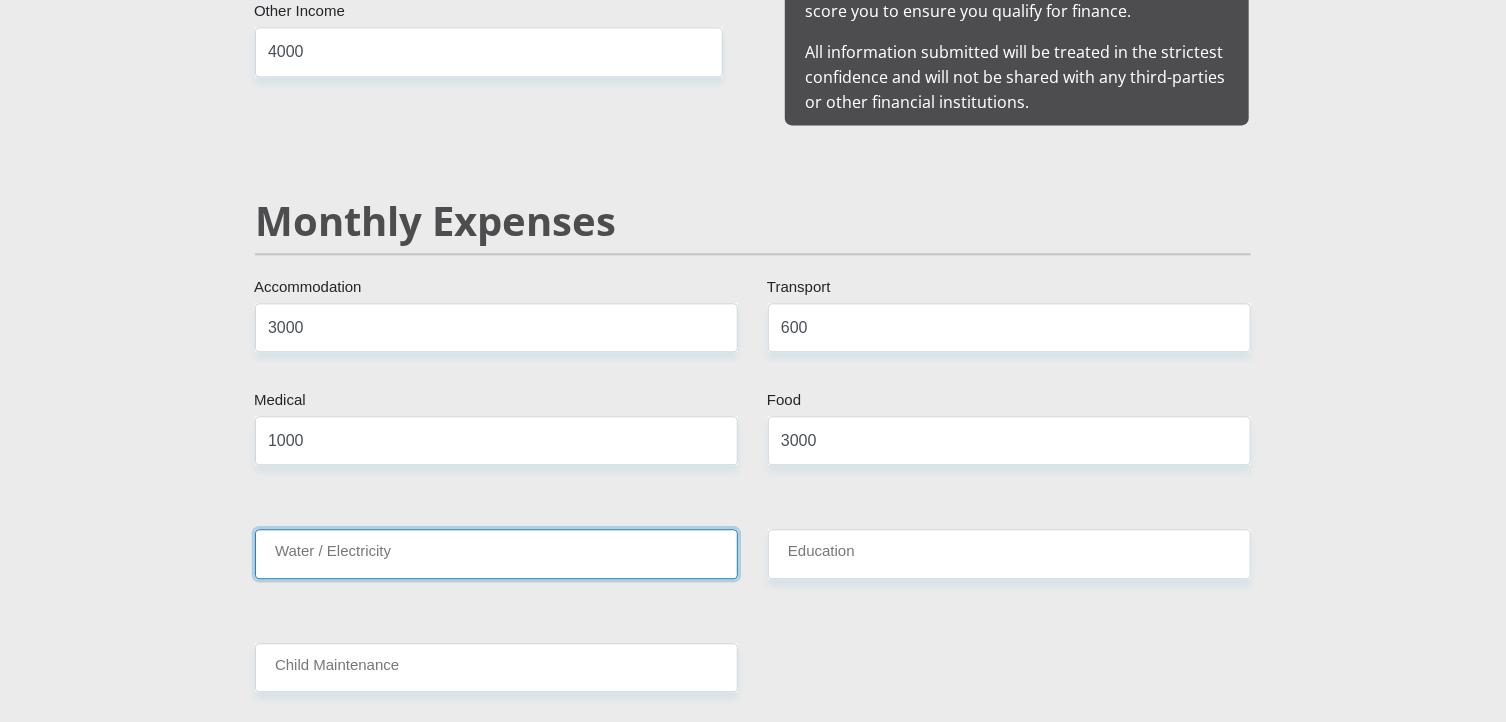 click on "Water / Electricity" at bounding box center [496, 553] 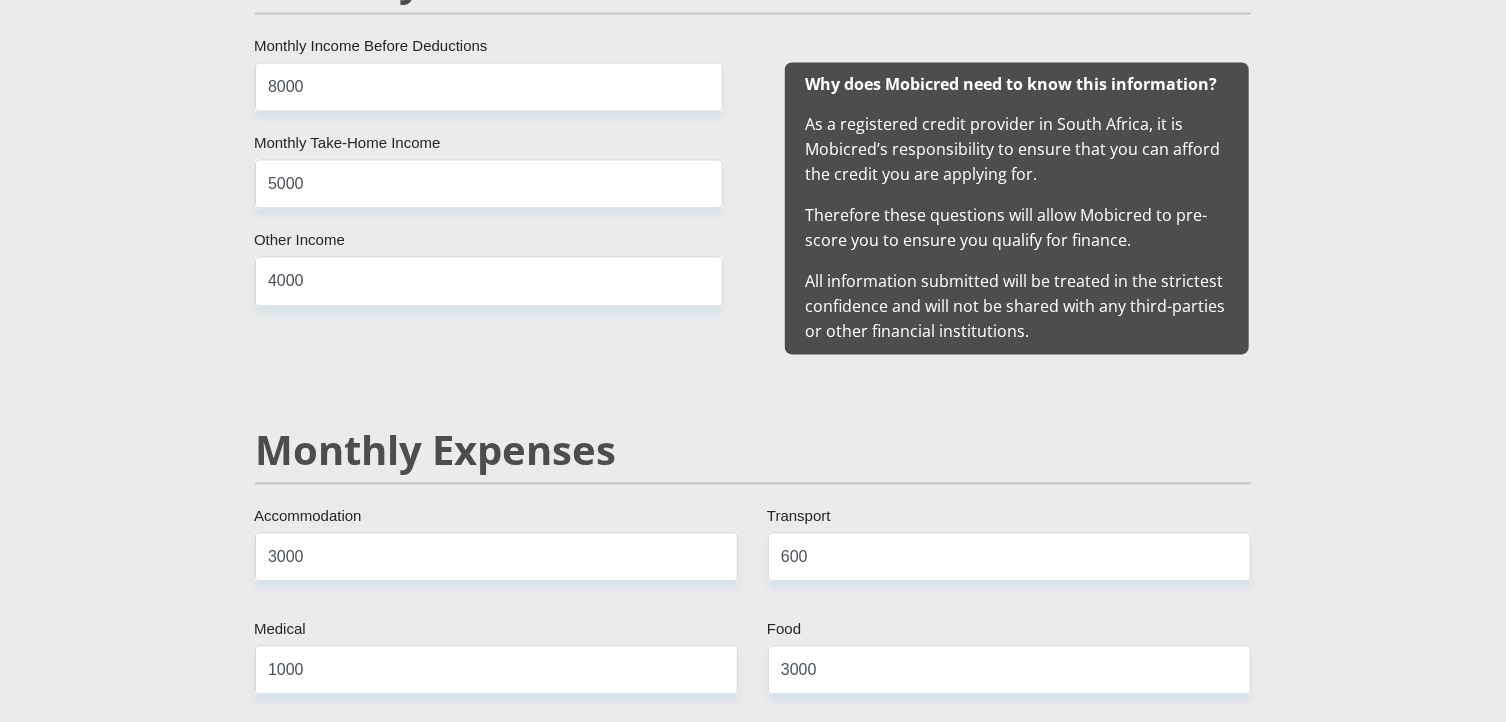 scroll, scrollTop: 1967, scrollLeft: 0, axis: vertical 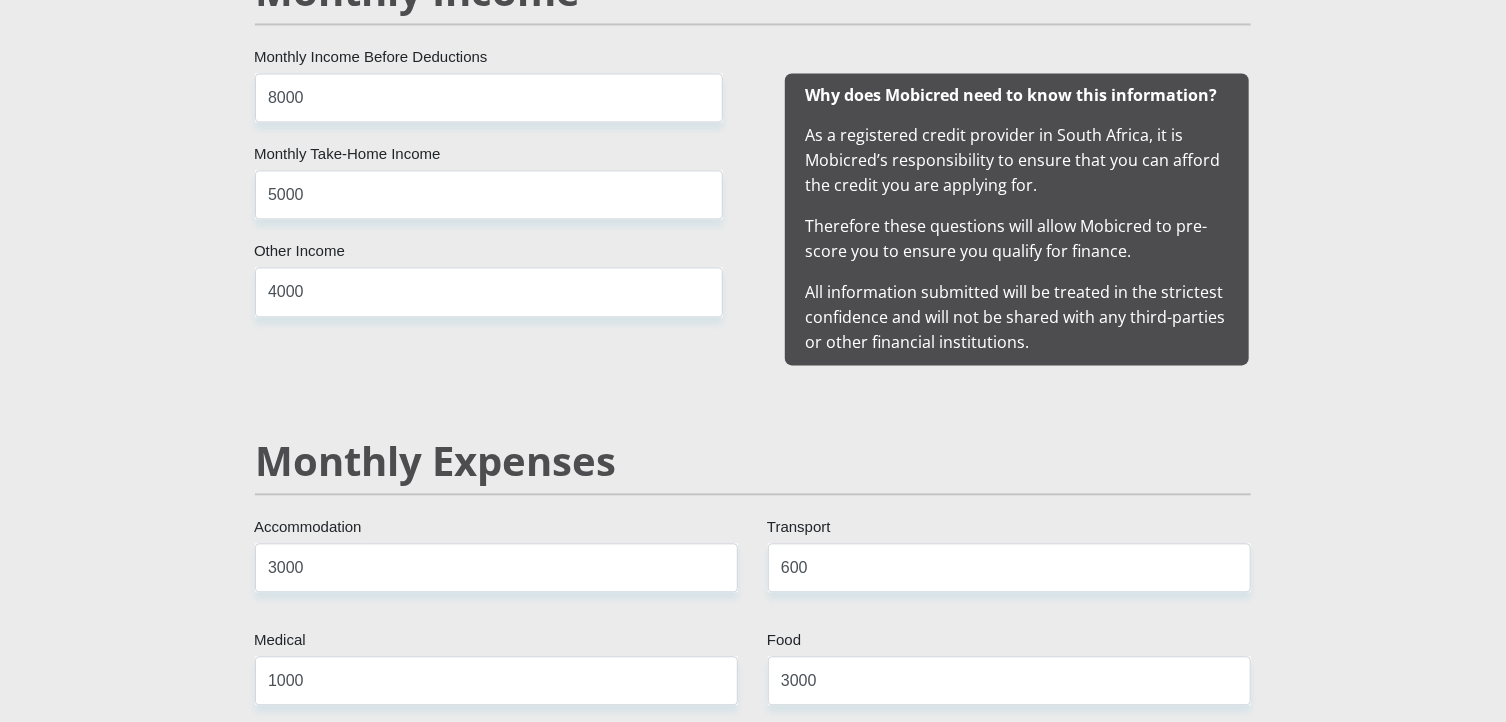 type on "3000" 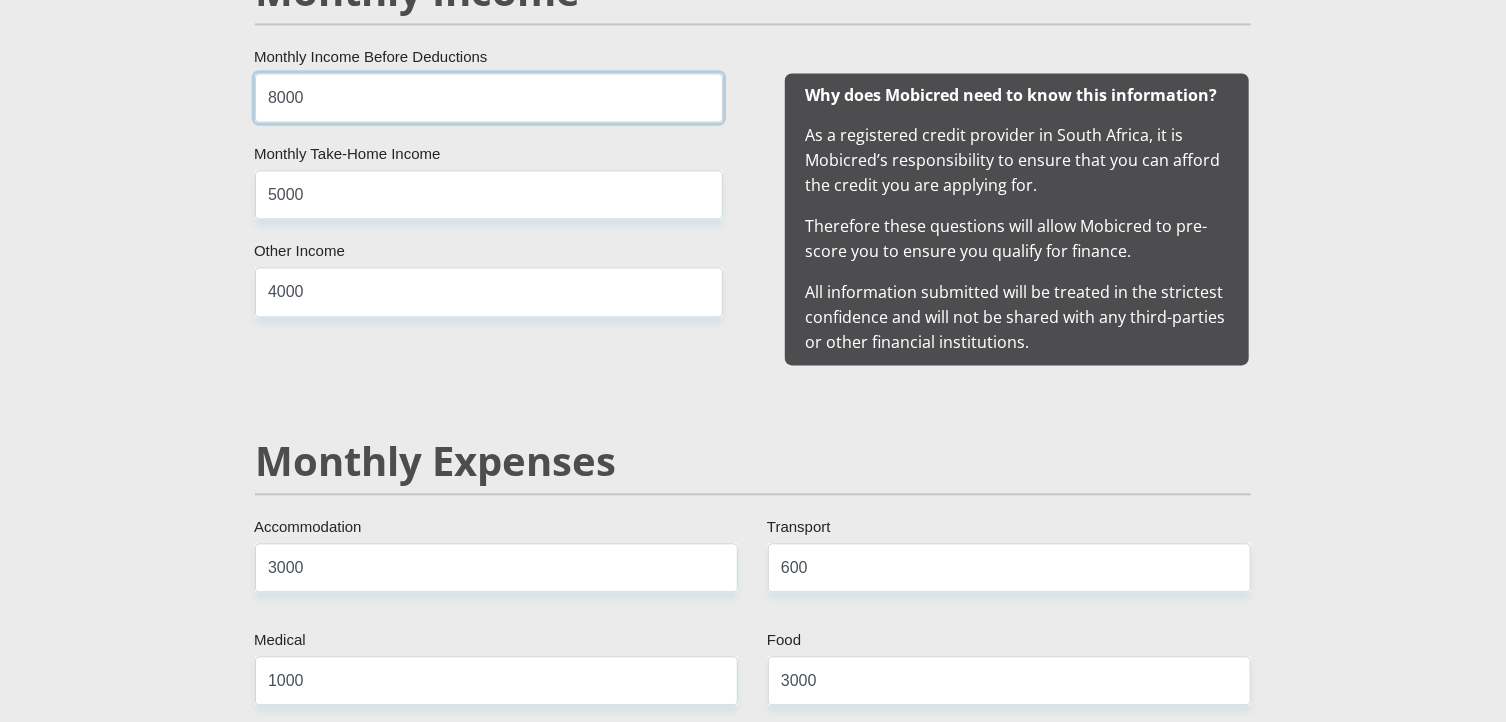 click on "8000" at bounding box center (489, 97) 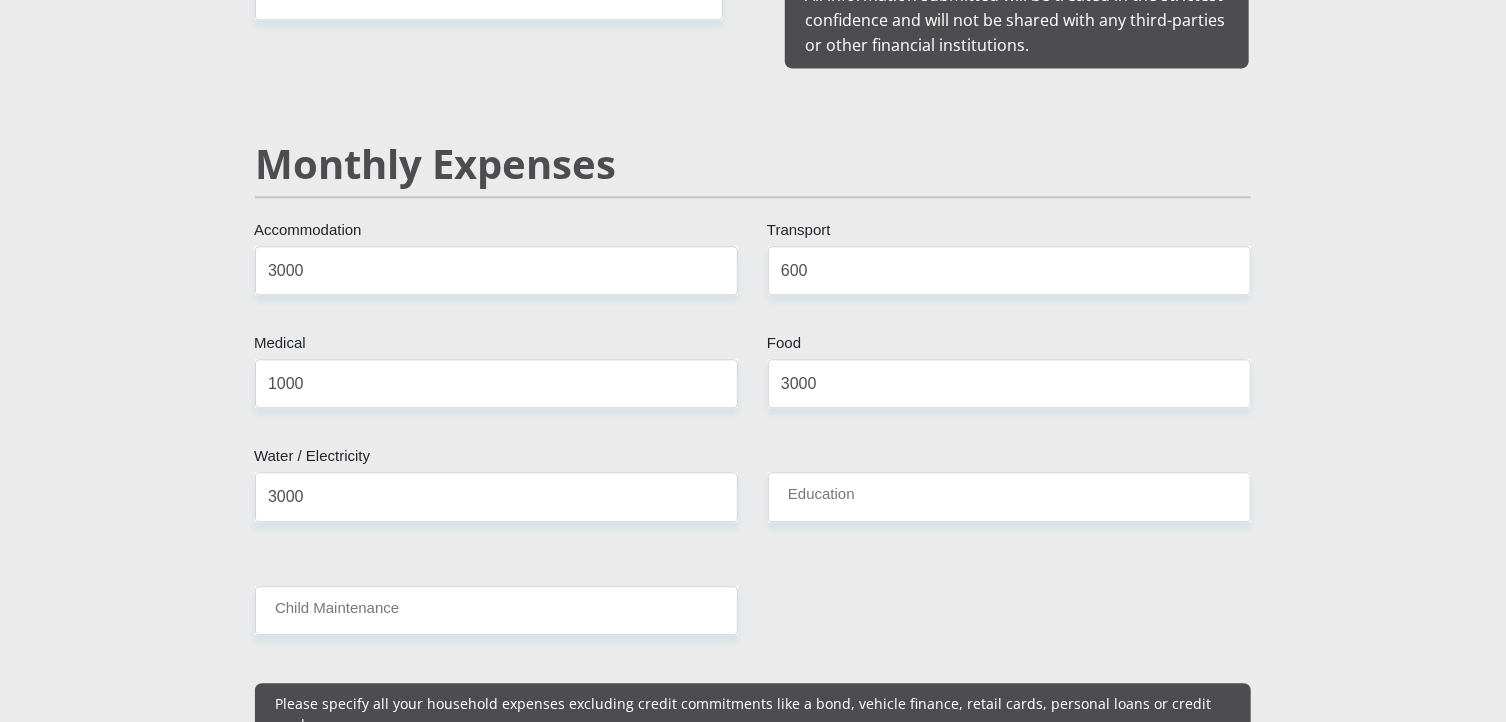 scroll, scrollTop: 2288, scrollLeft: 0, axis: vertical 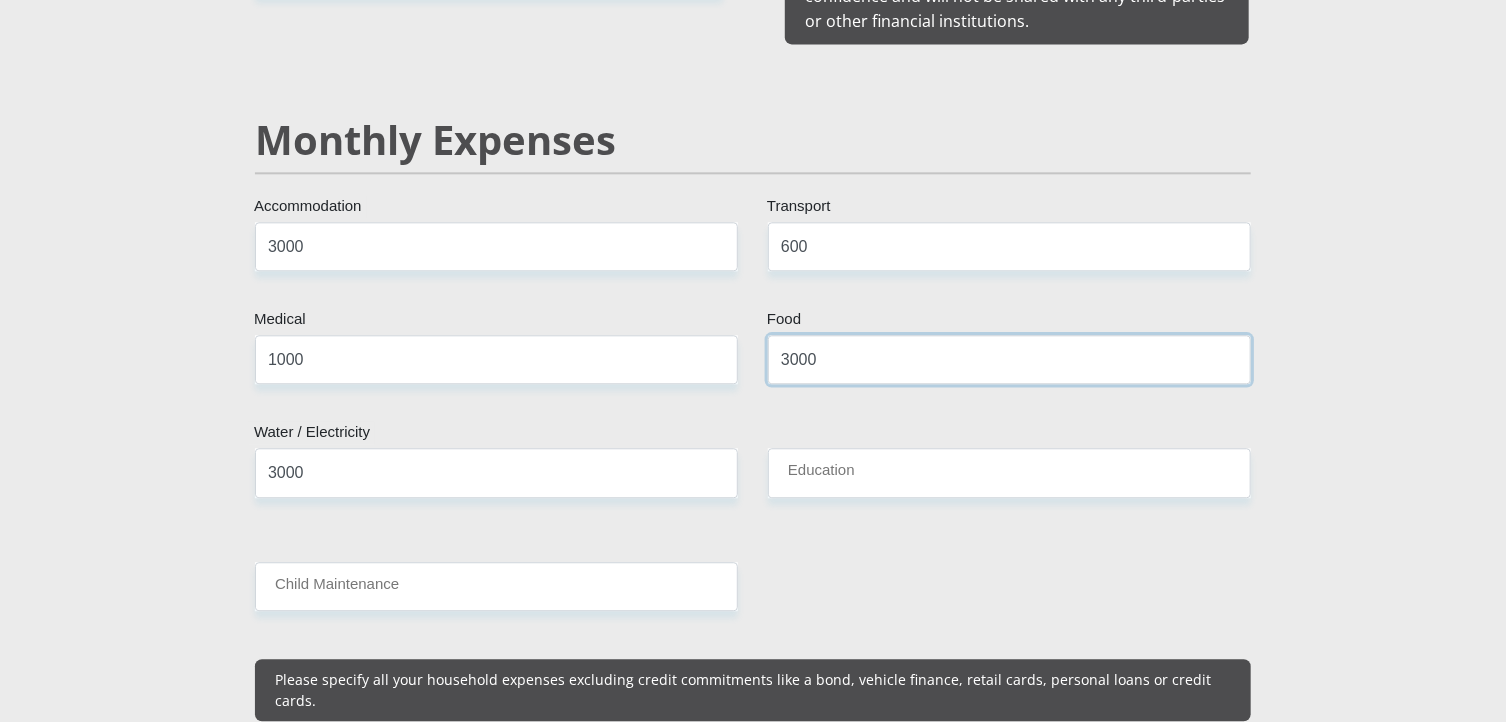 click on "3000" at bounding box center [1009, 359] 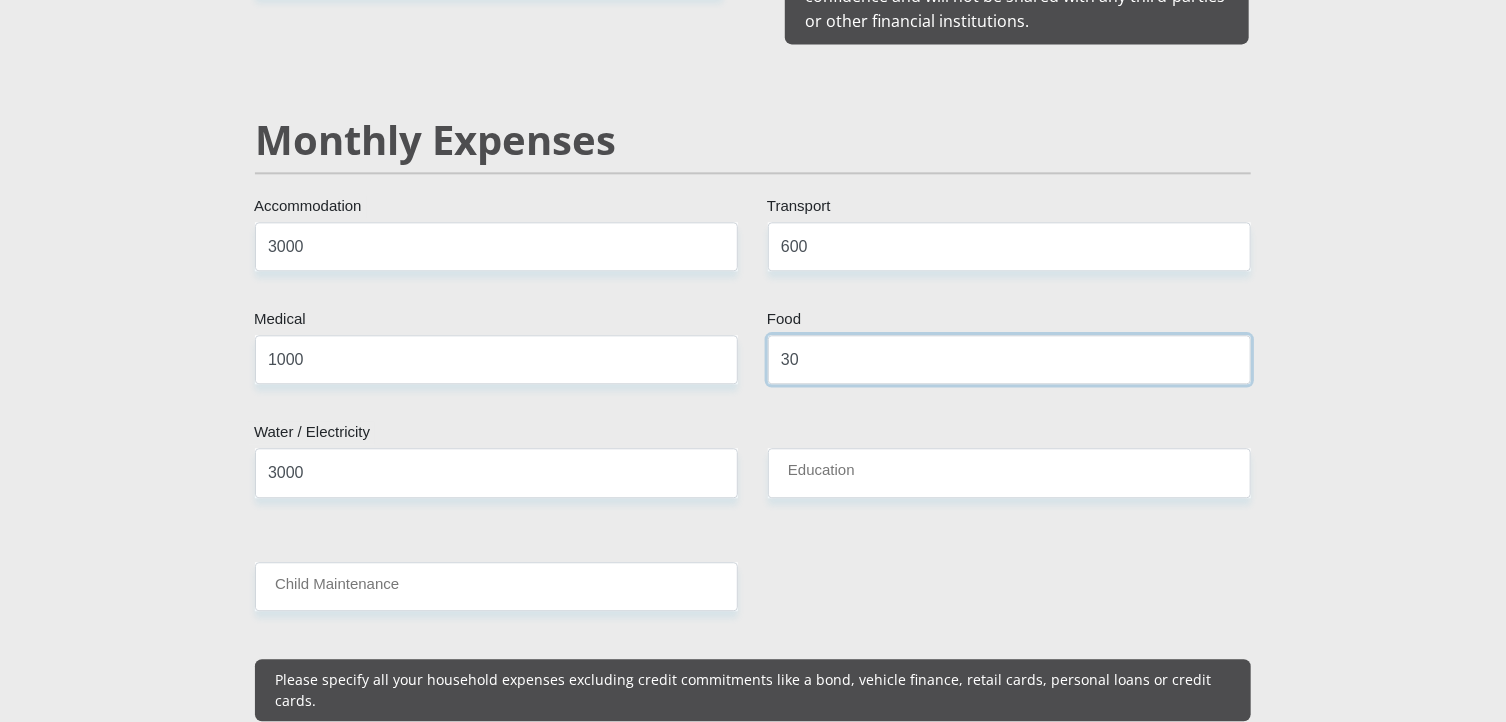 type on "3" 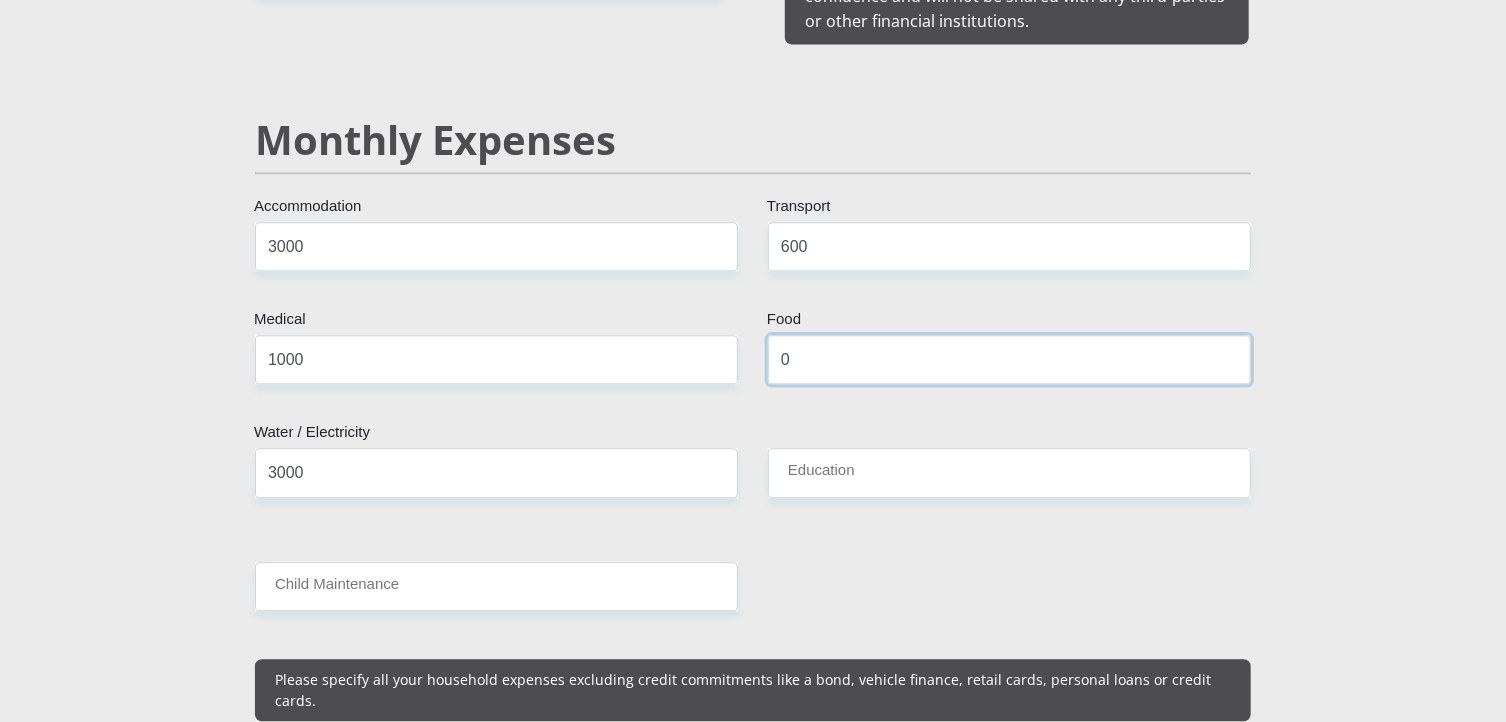 type on "0" 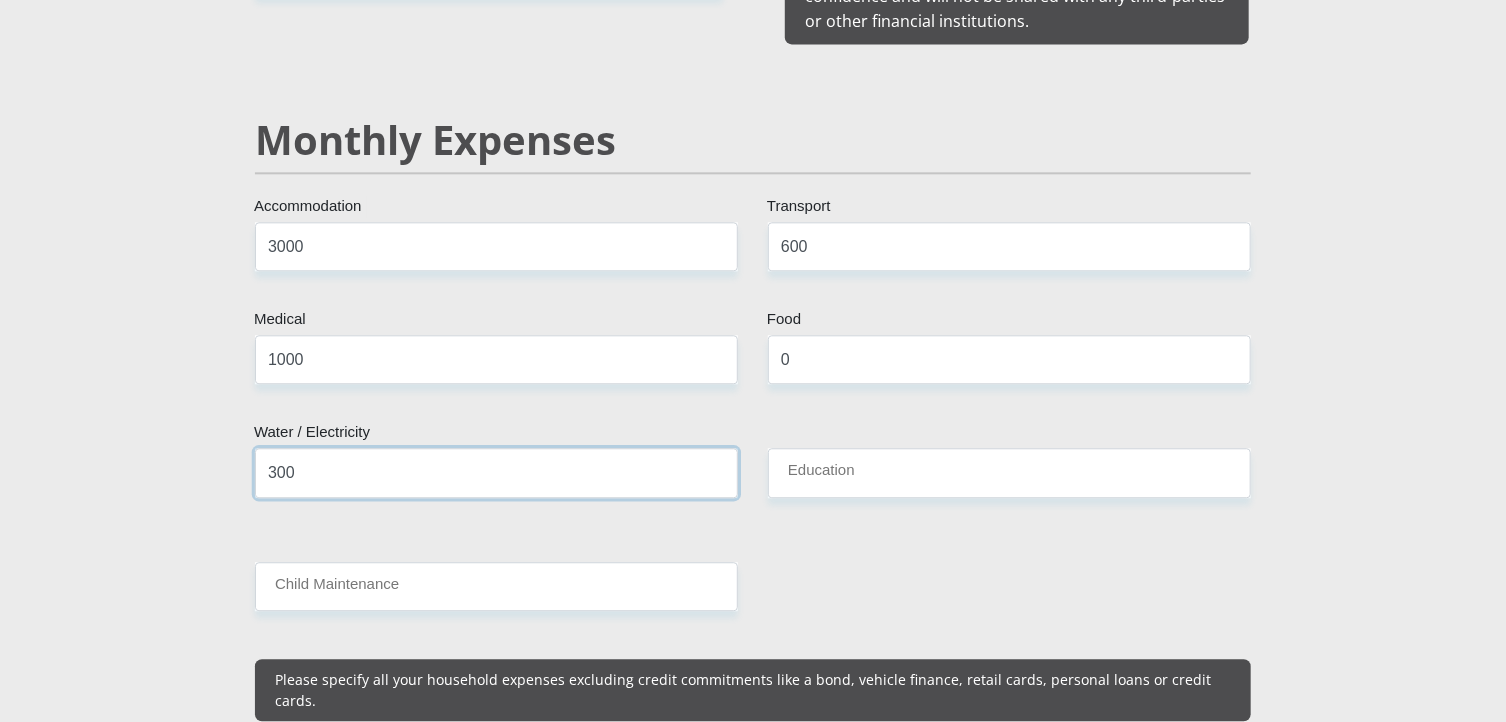 click on "300" at bounding box center (496, 472) 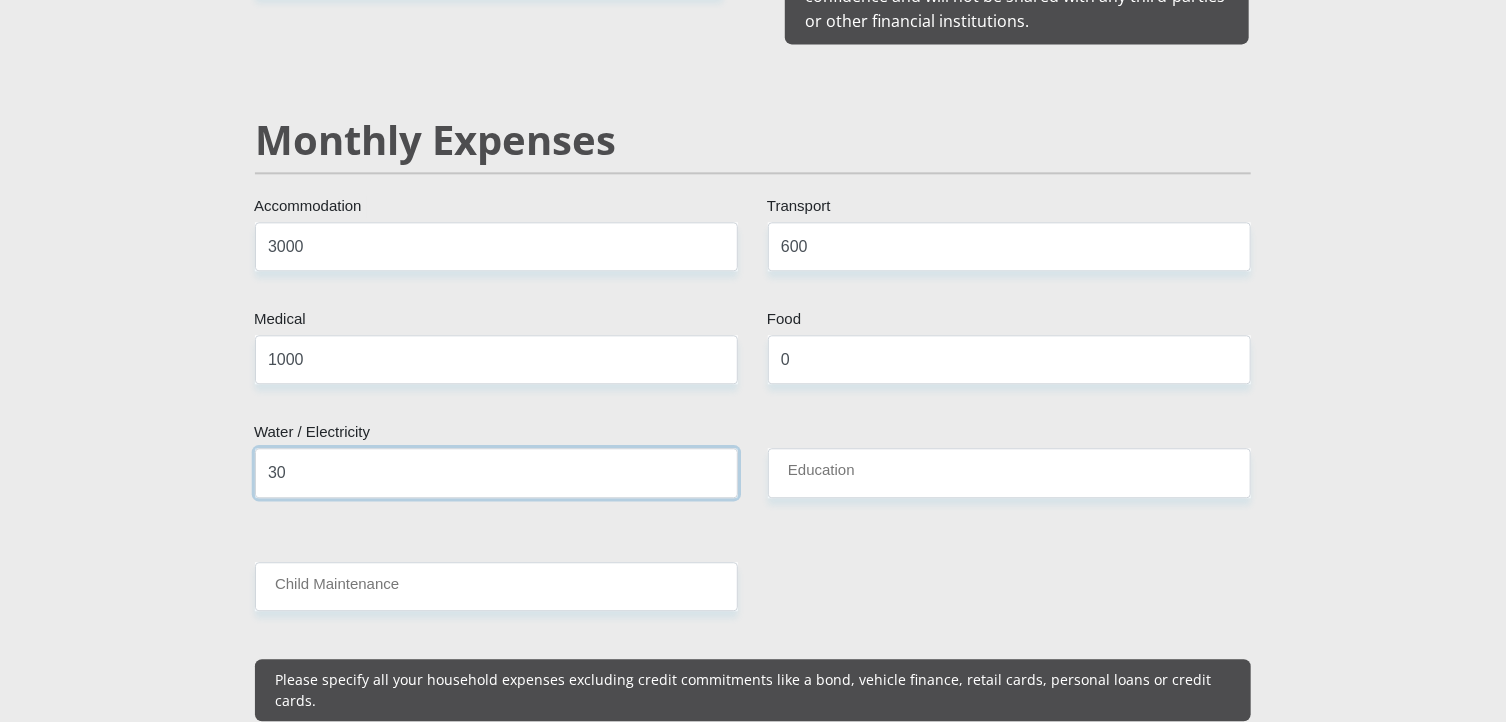 type on "3" 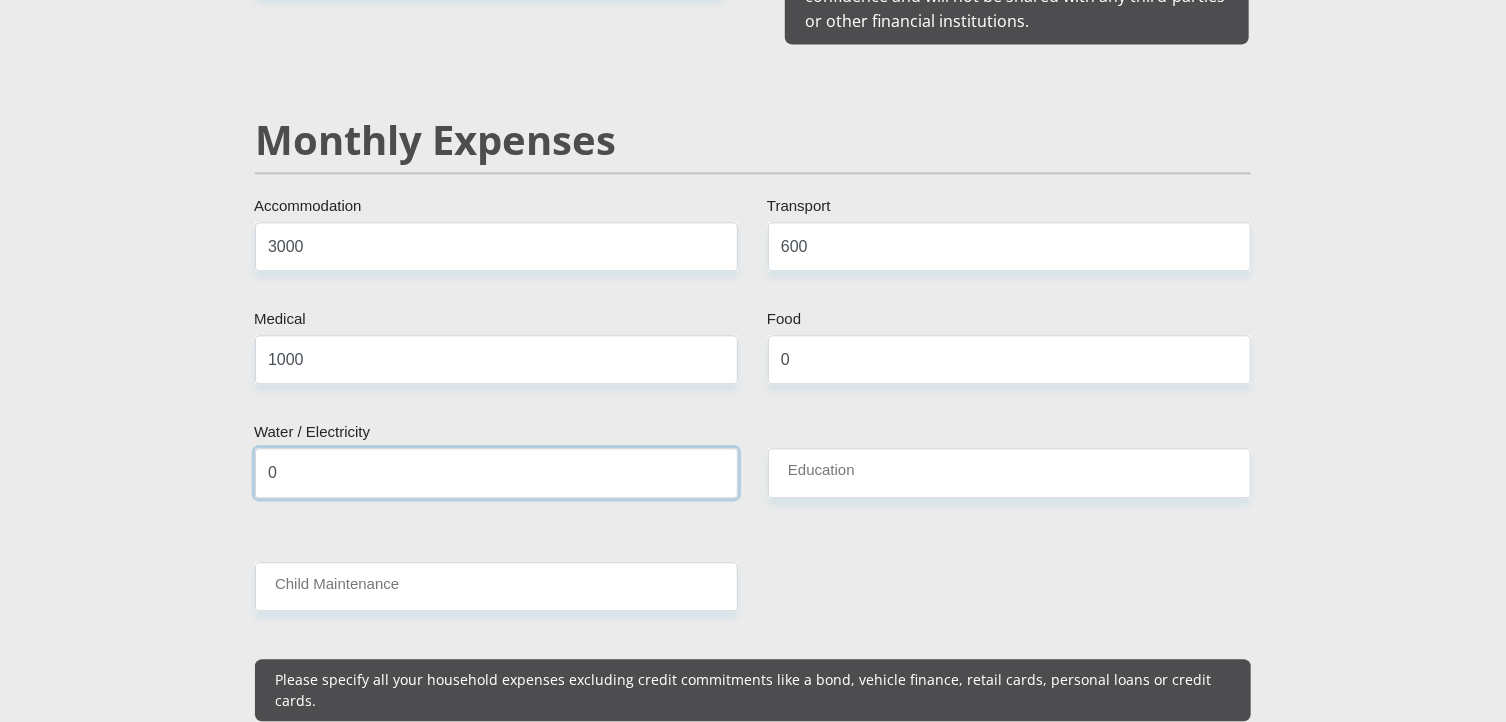 type on "0" 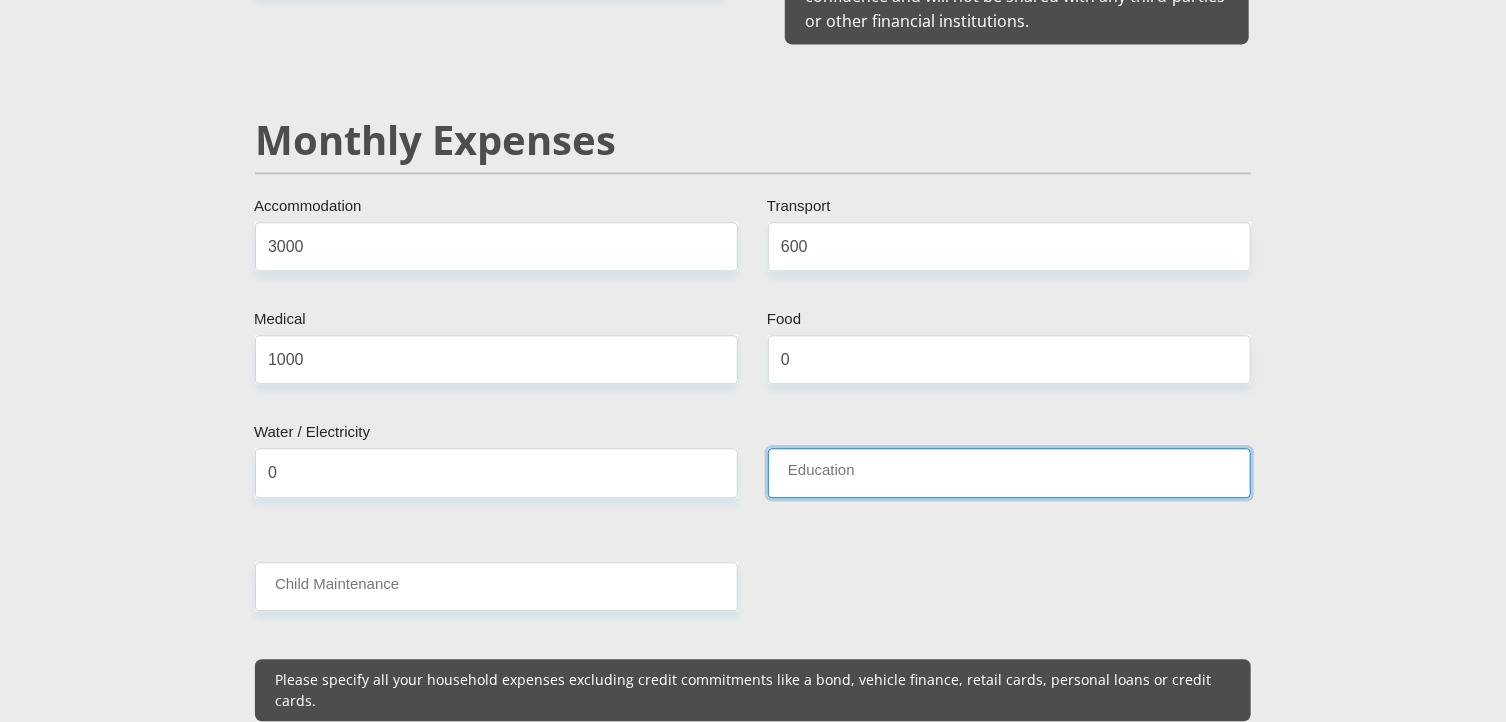 click on "Education" at bounding box center (1009, 472) 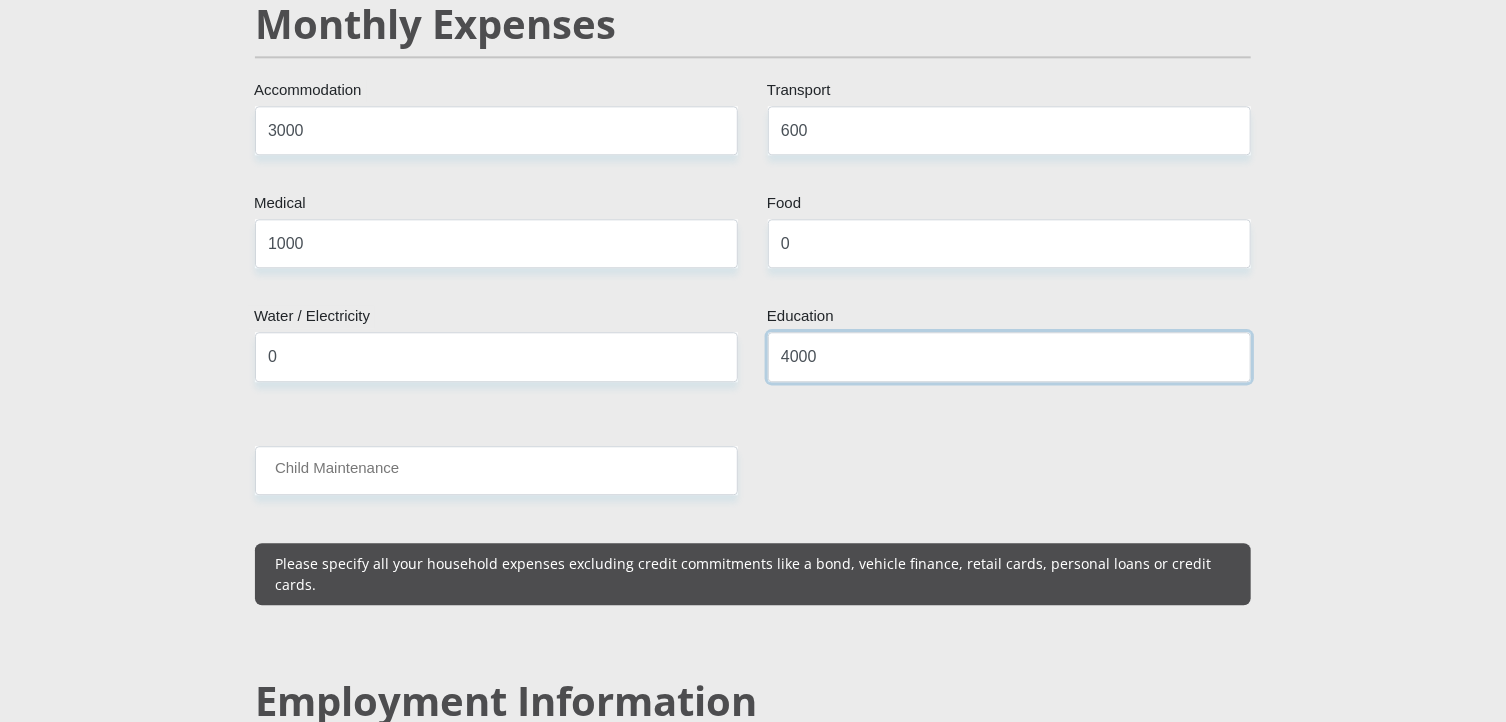 scroll, scrollTop: 2408, scrollLeft: 0, axis: vertical 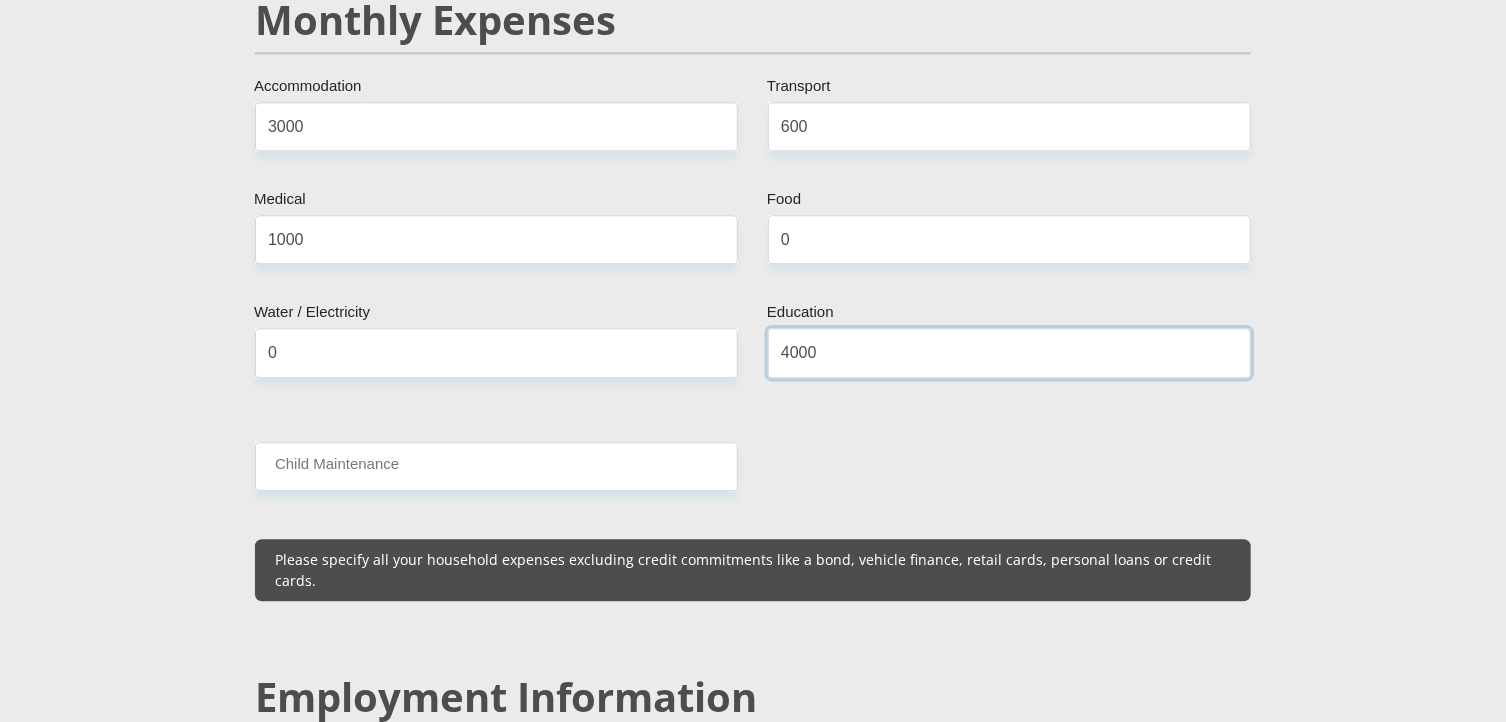 type on "4000" 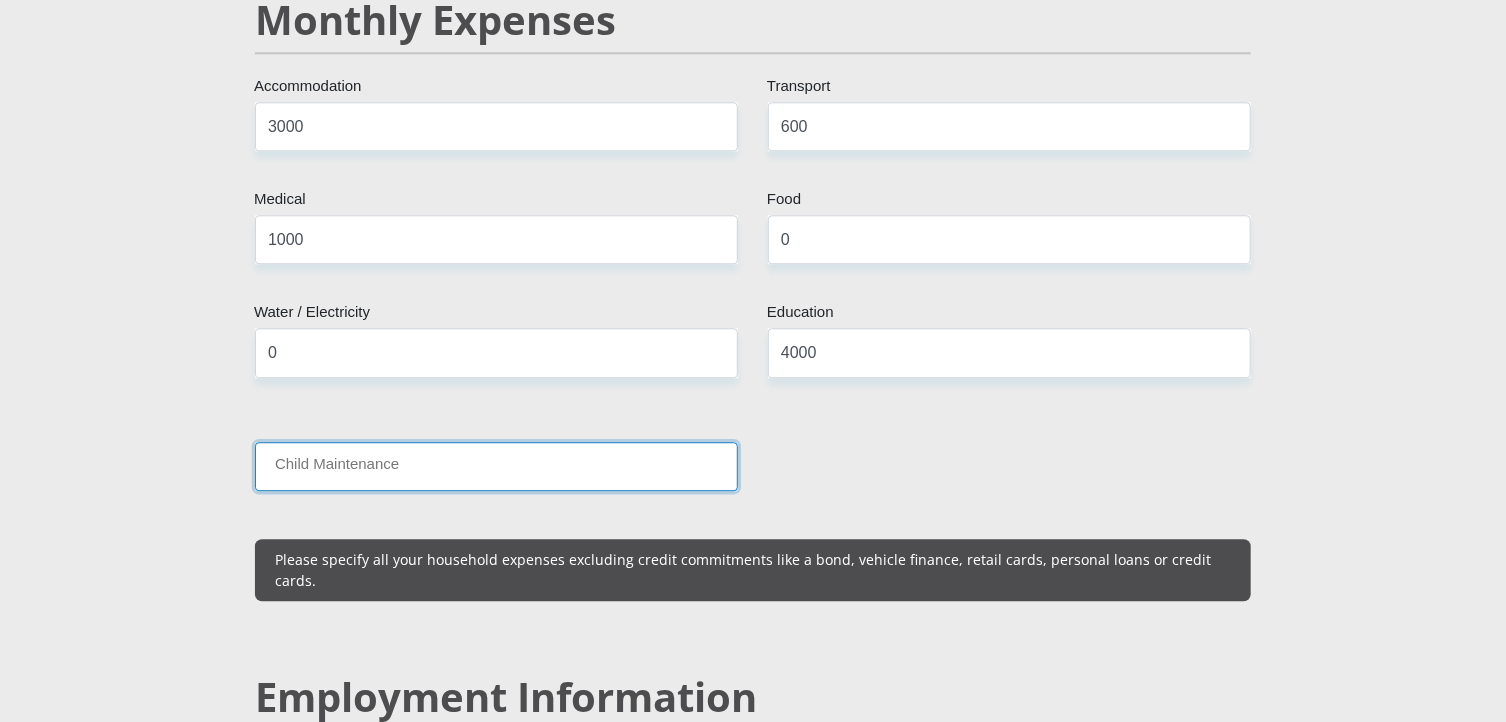 click on "Child Maintenance" at bounding box center (496, 466) 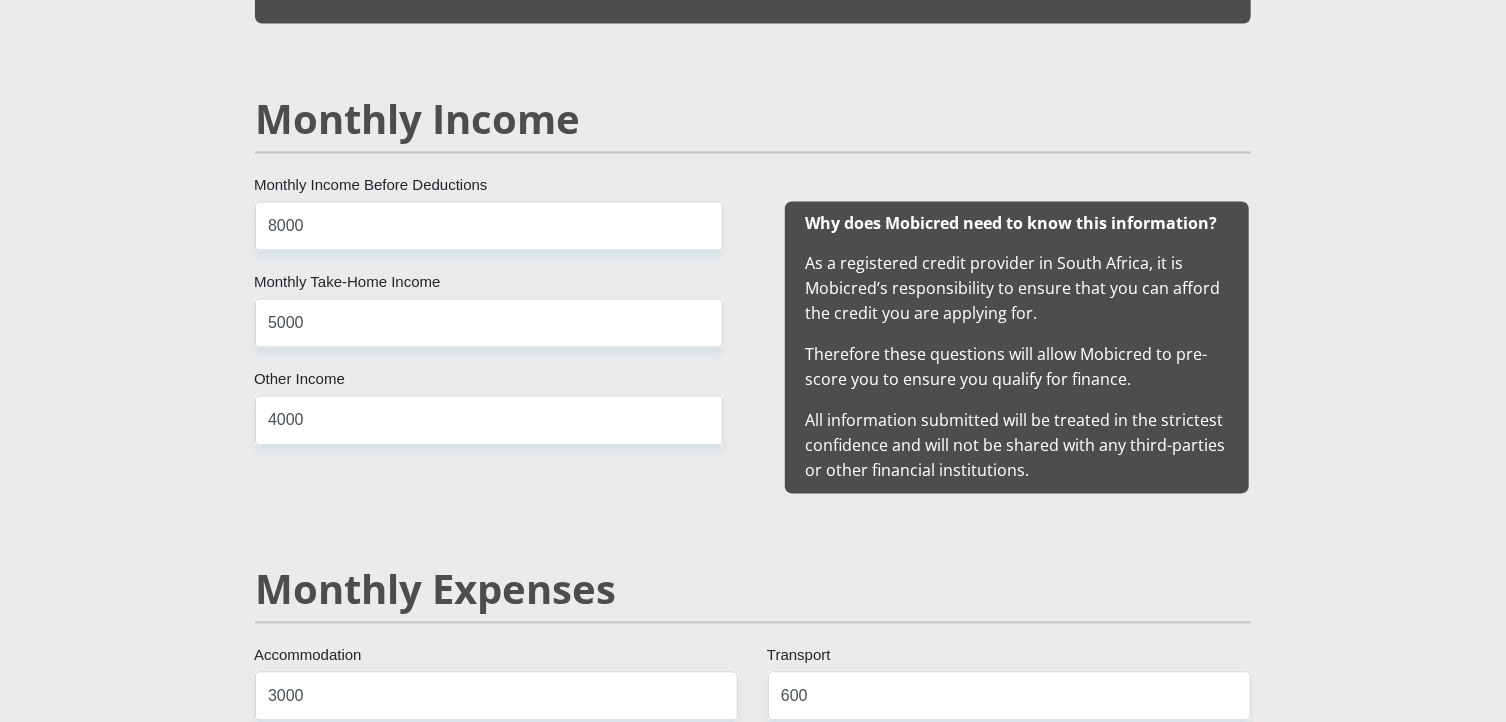 scroll, scrollTop: 1816, scrollLeft: 0, axis: vertical 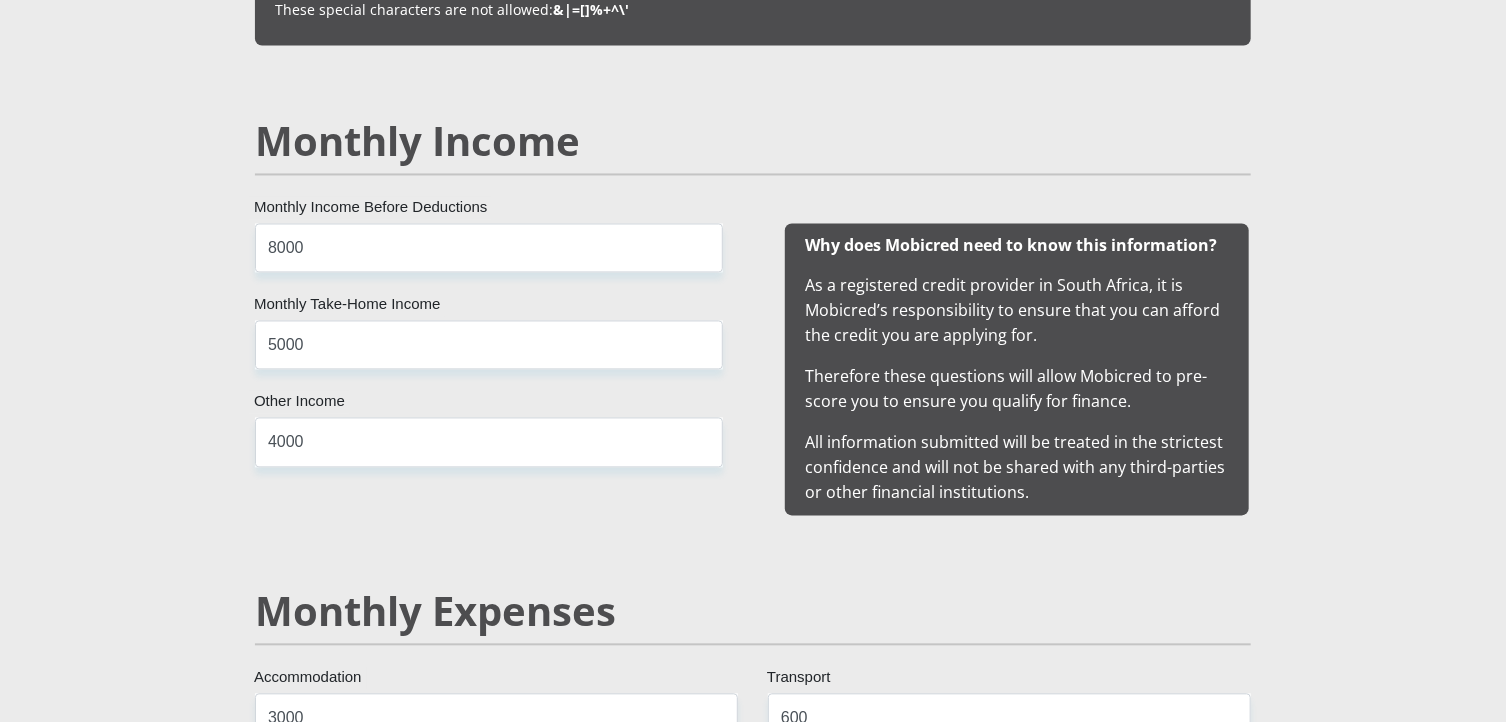 type on "1300" 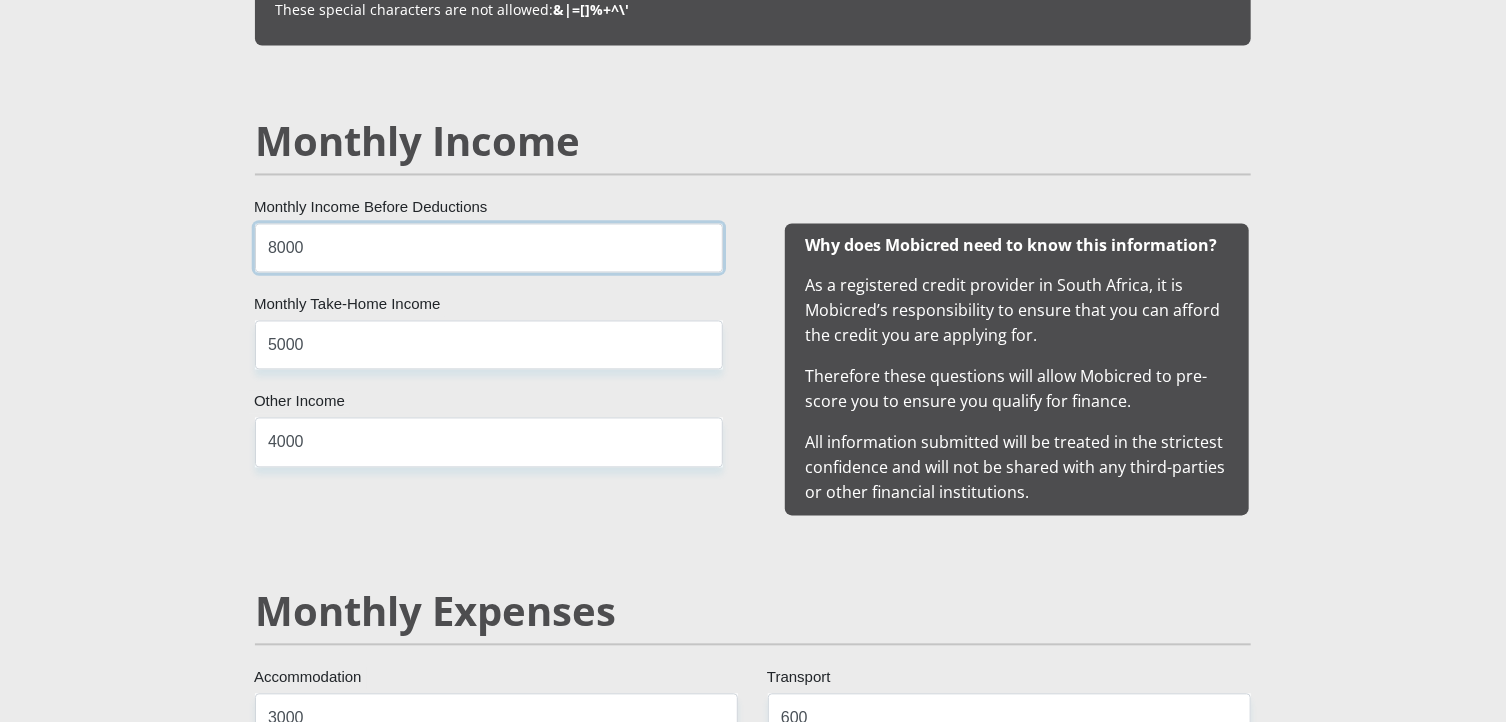 click on "8000" at bounding box center (489, 248) 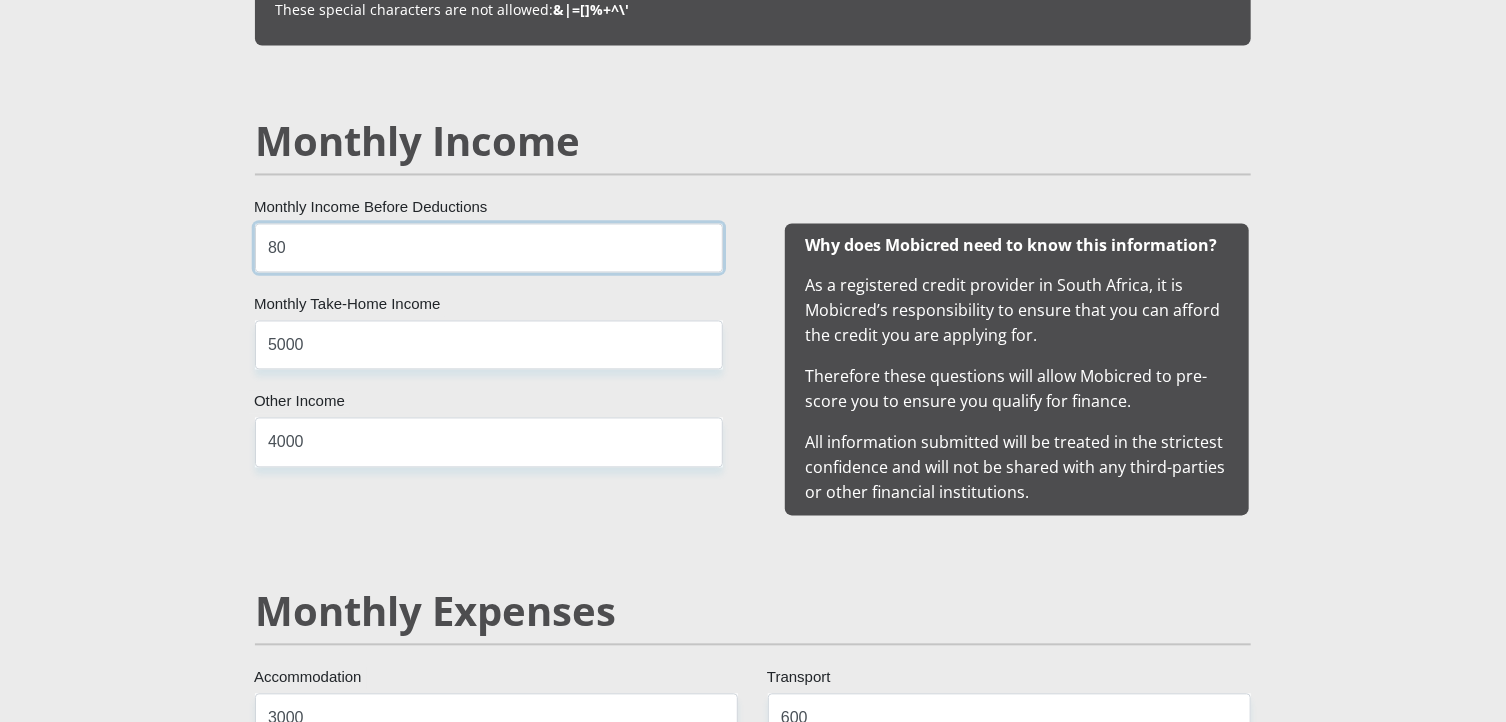 type on "8" 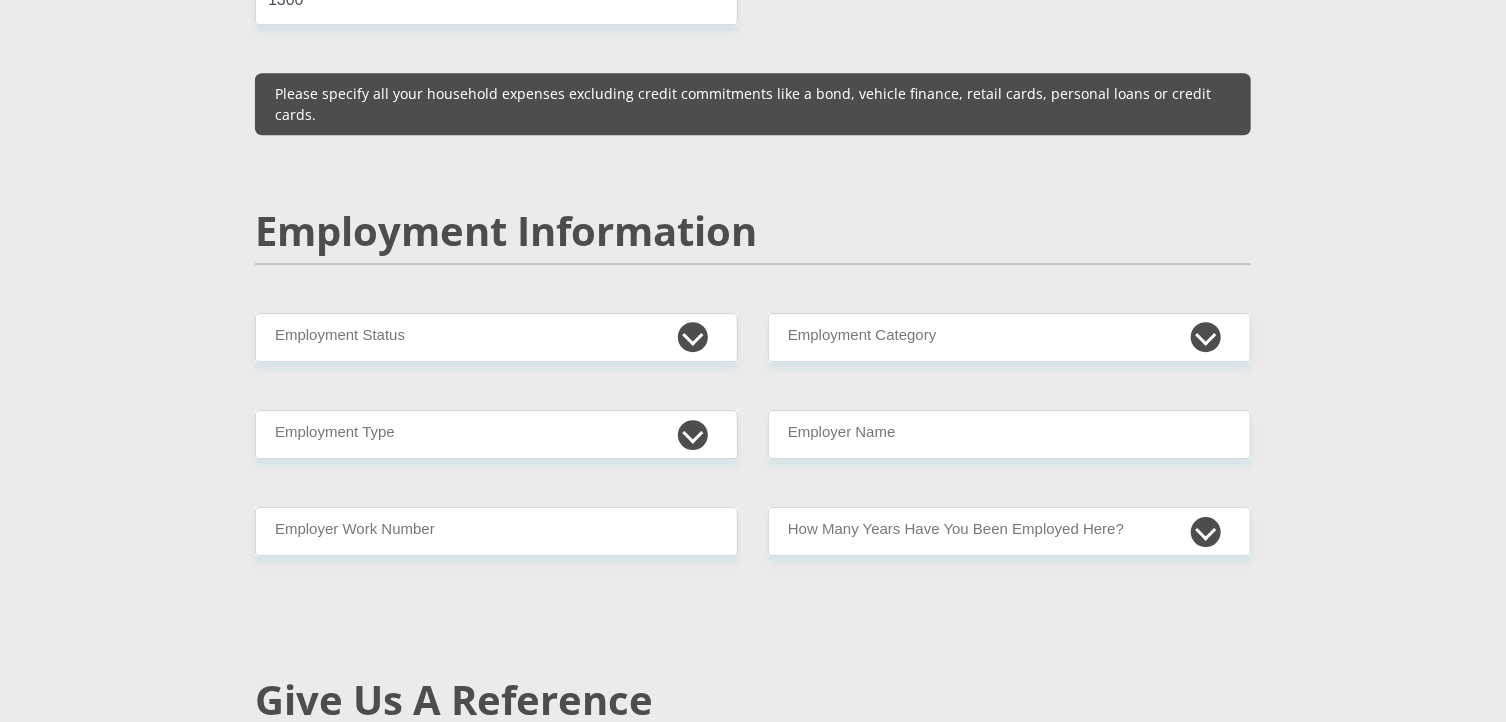 scroll, scrollTop: 2875, scrollLeft: 0, axis: vertical 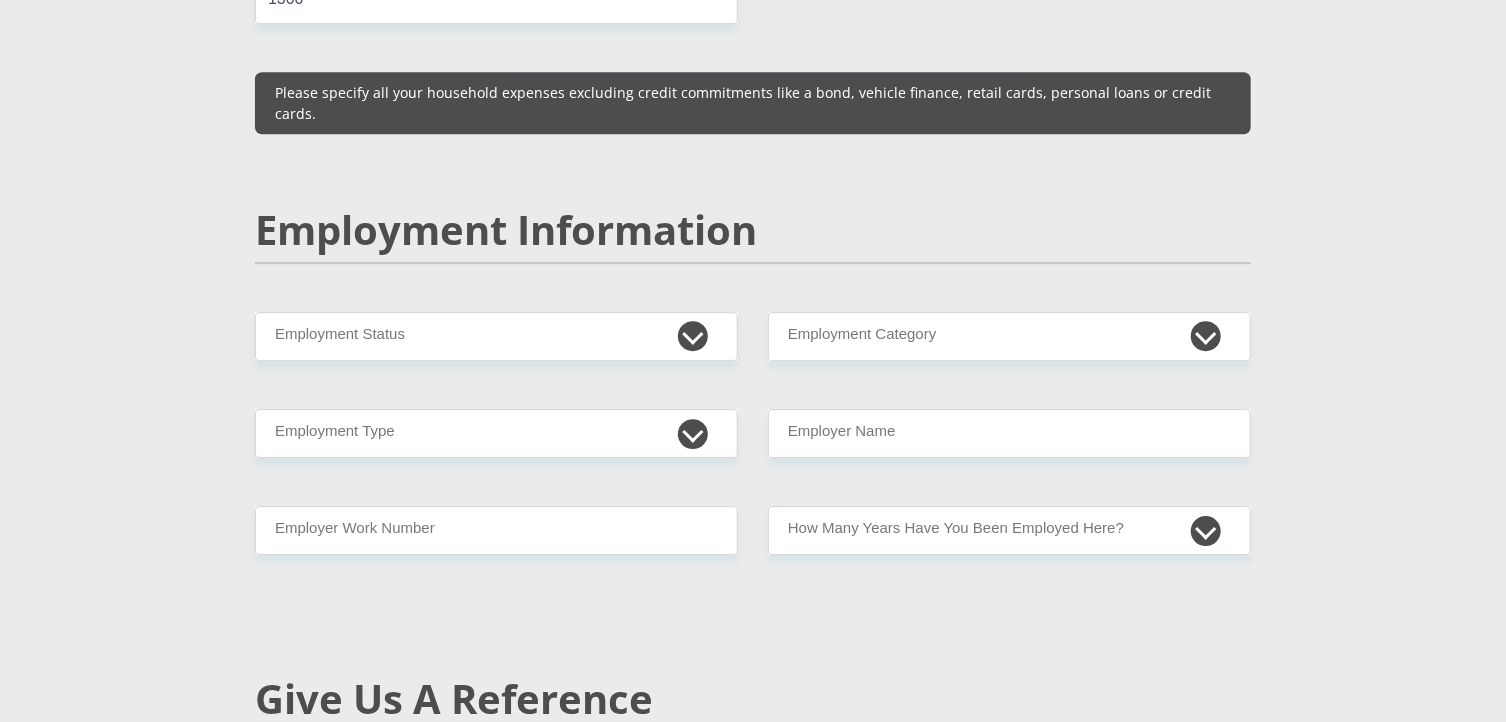 type on "35000" 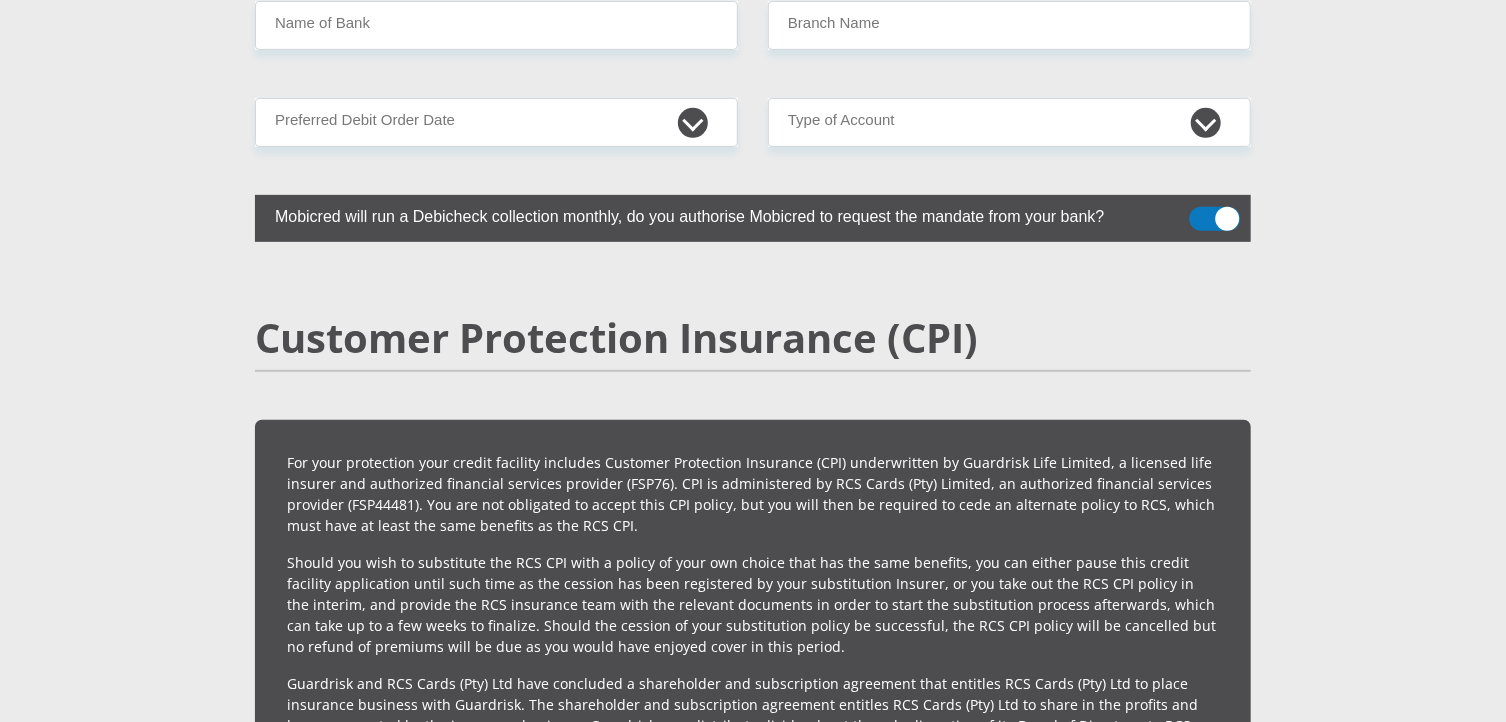 scroll, scrollTop: 4147, scrollLeft: 0, axis: vertical 